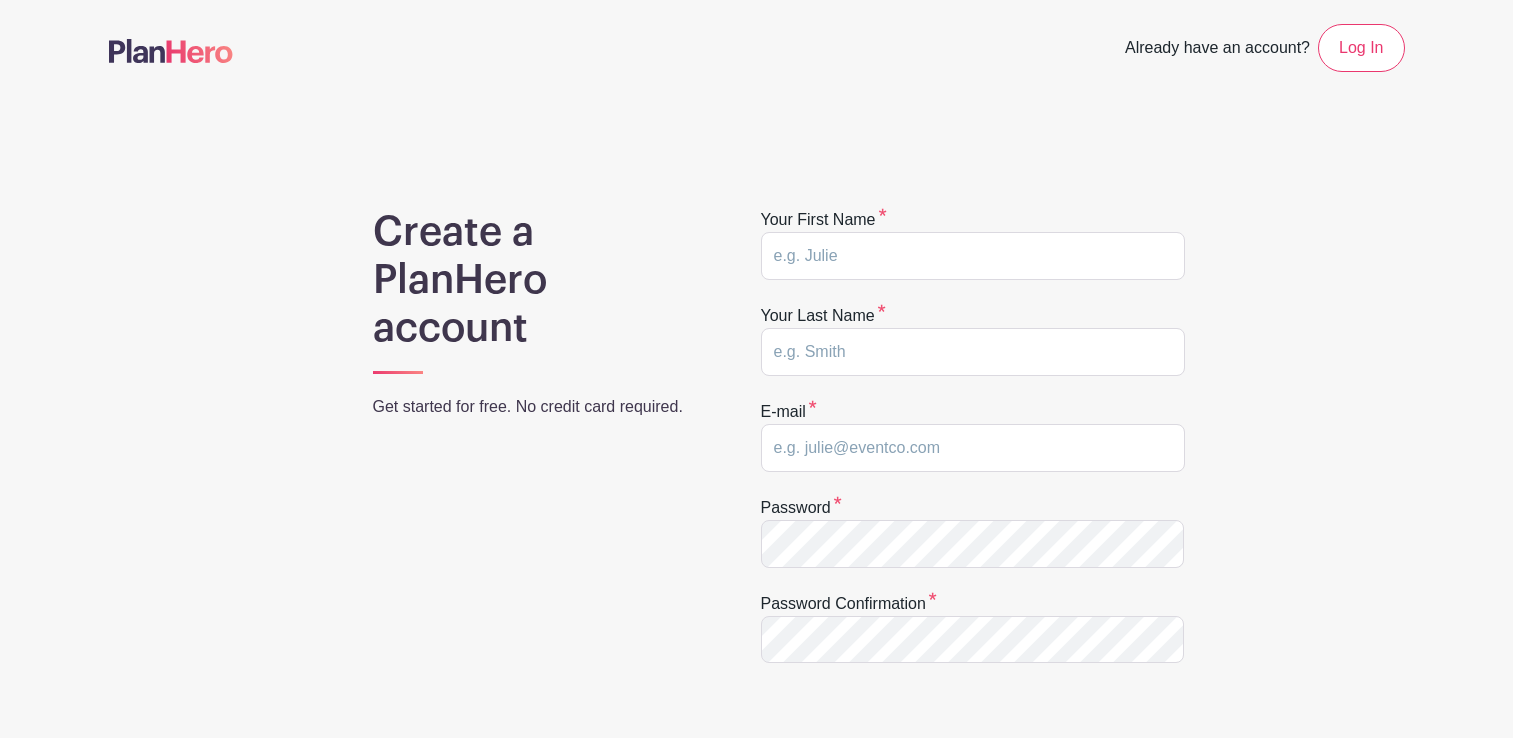 scroll, scrollTop: 0, scrollLeft: 0, axis: both 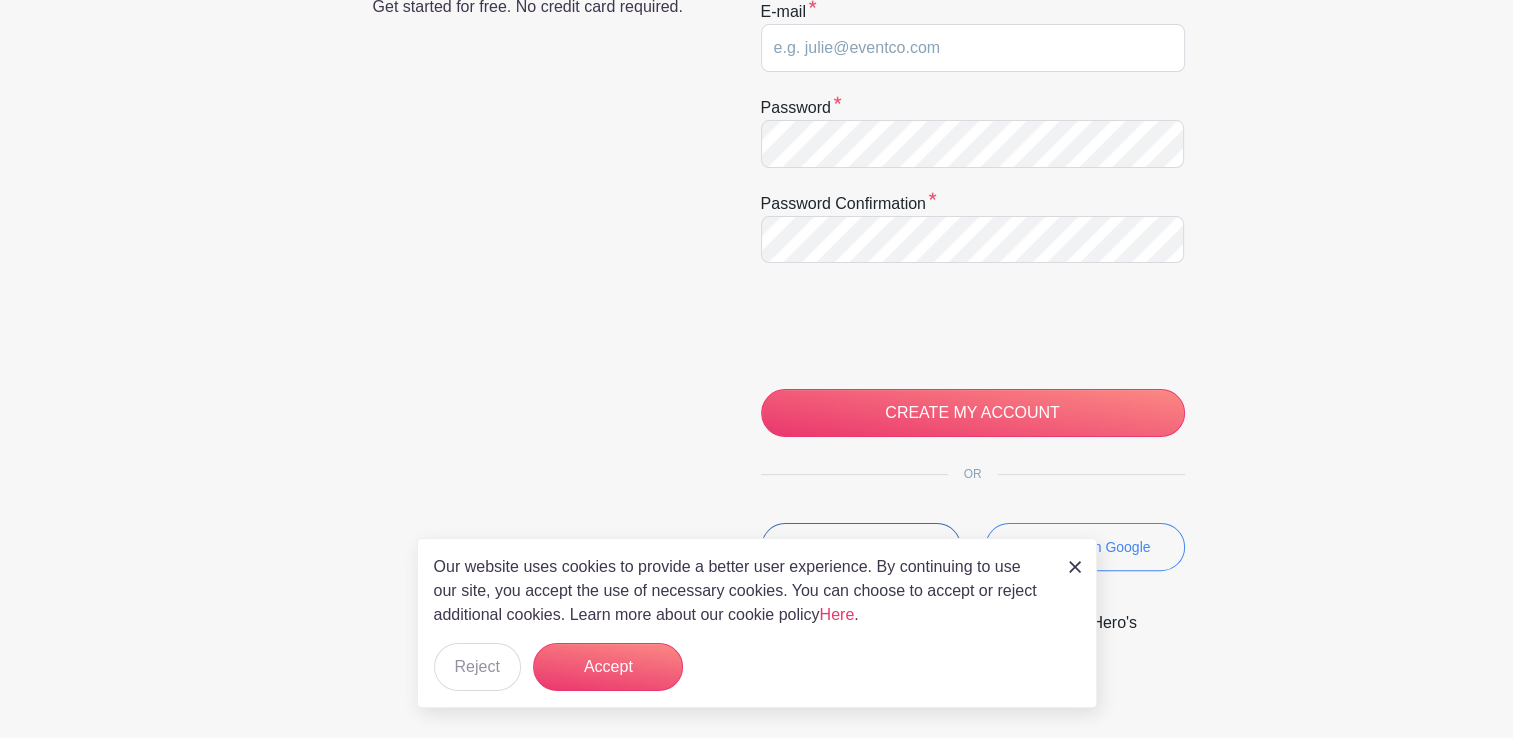 click on "Our website uses cookies to provide a better user experience. By continuing to use our site, you accept the use of necessary cookies. You can choose to accept or reject additional cookies. Learn more about our cookie policy  Here .
Reject
Accept" at bounding box center [757, 623] 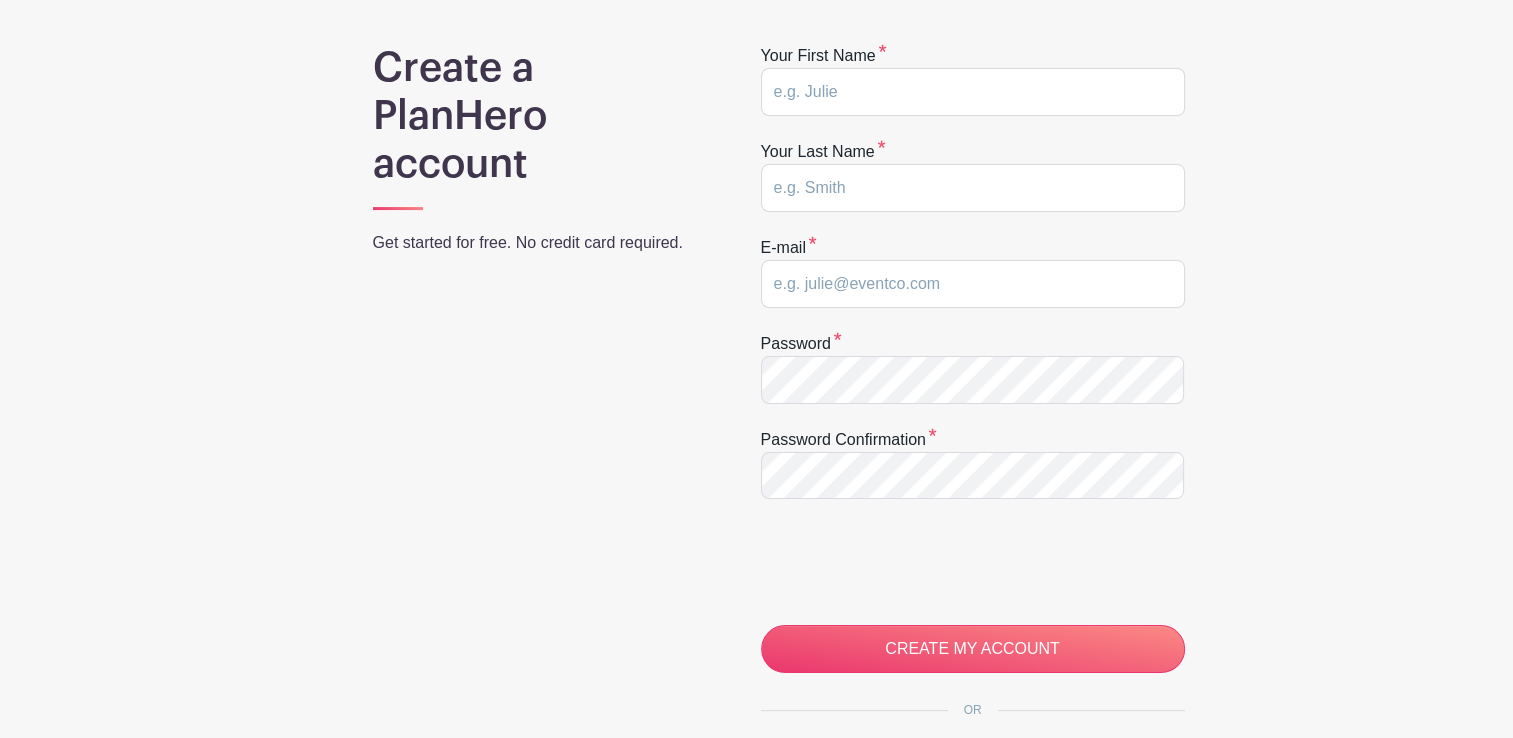 scroll, scrollTop: 0, scrollLeft: 0, axis: both 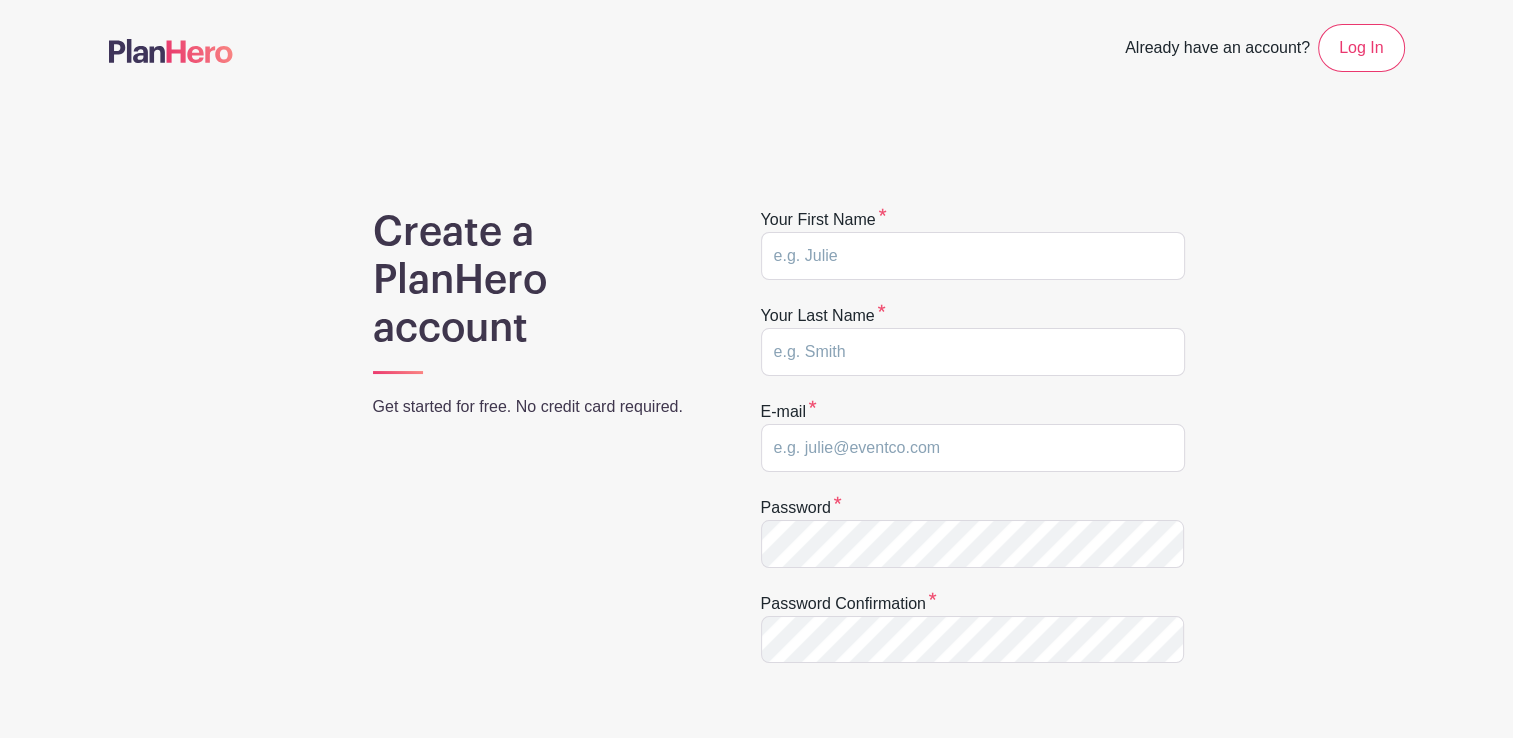 click at bounding box center [171, 51] 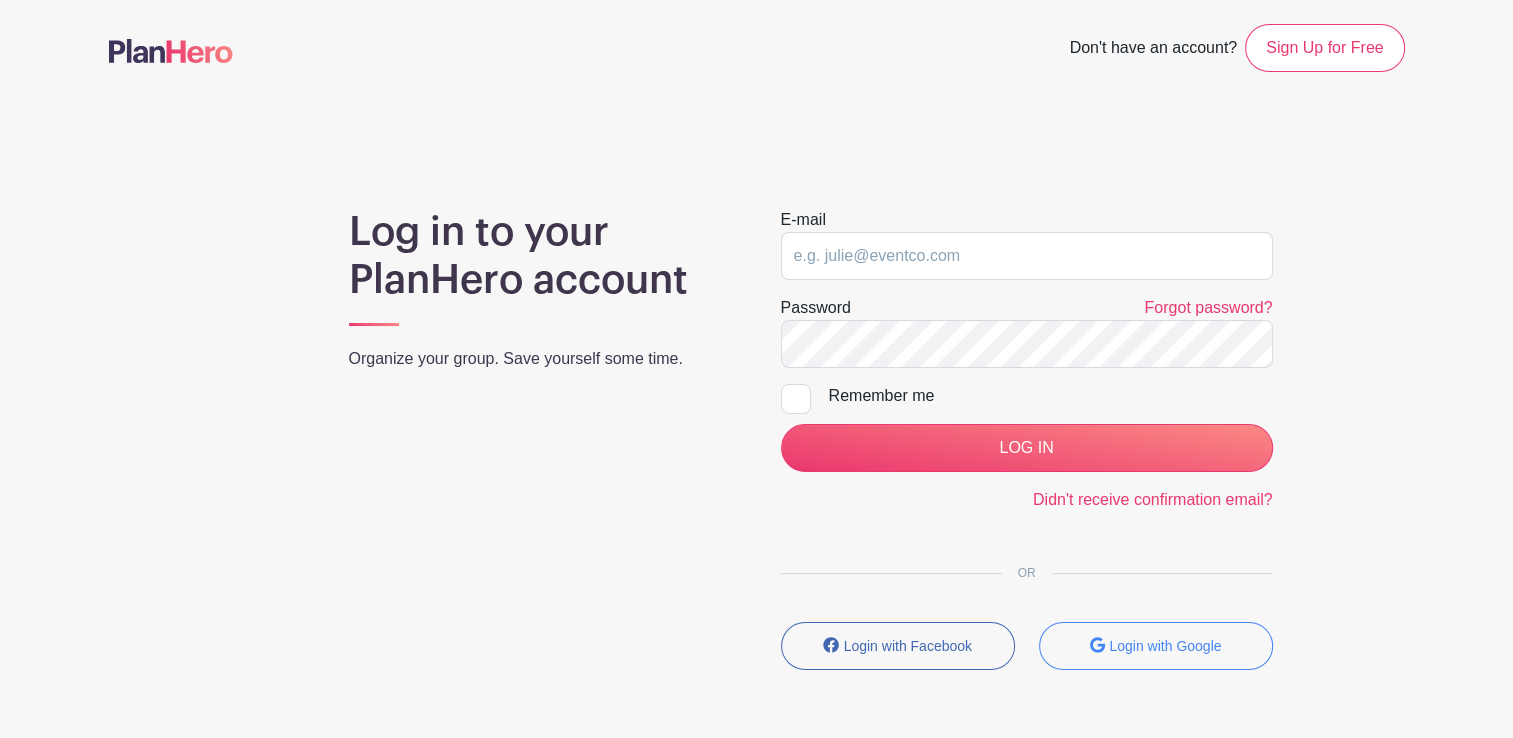 click at bounding box center (171, 51) 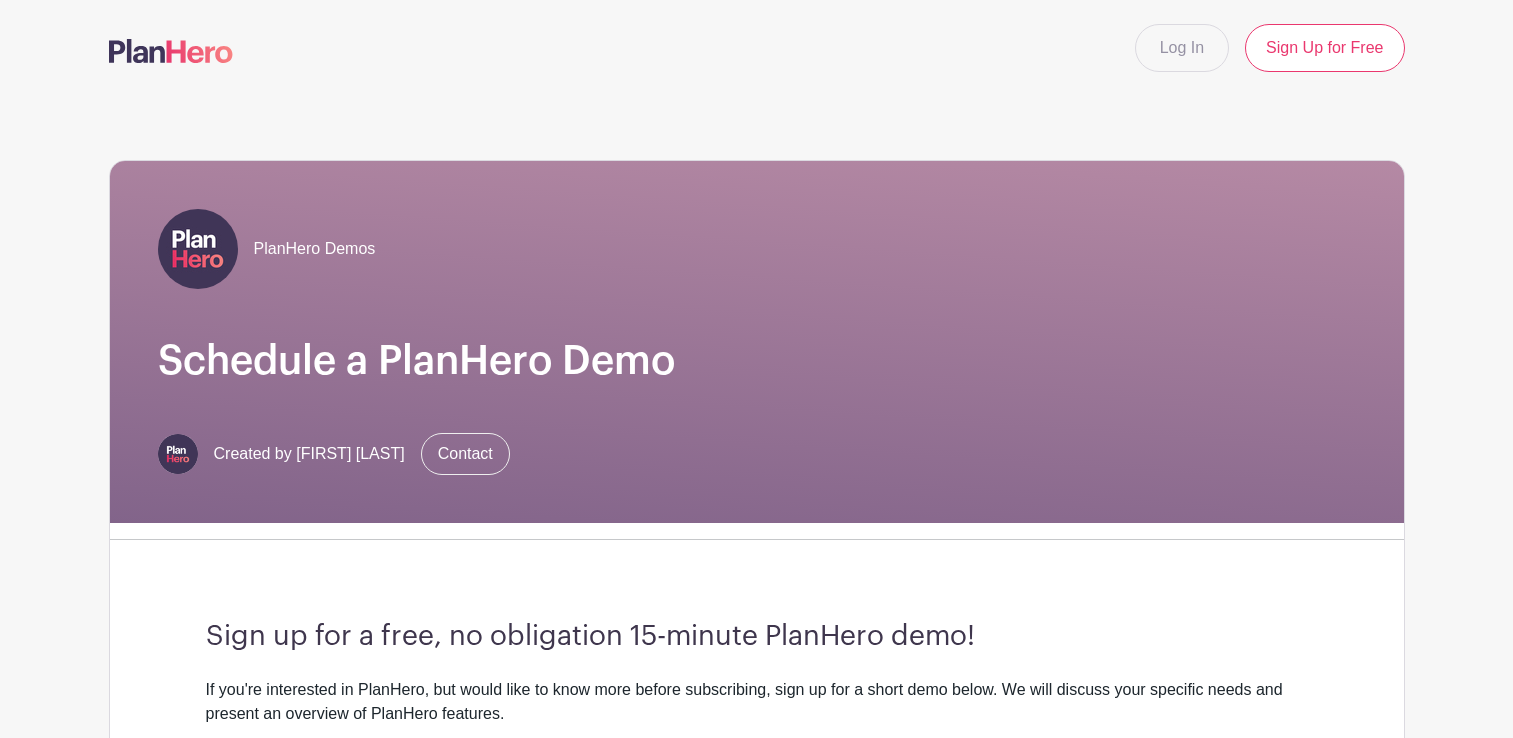 scroll, scrollTop: 0, scrollLeft: 0, axis: both 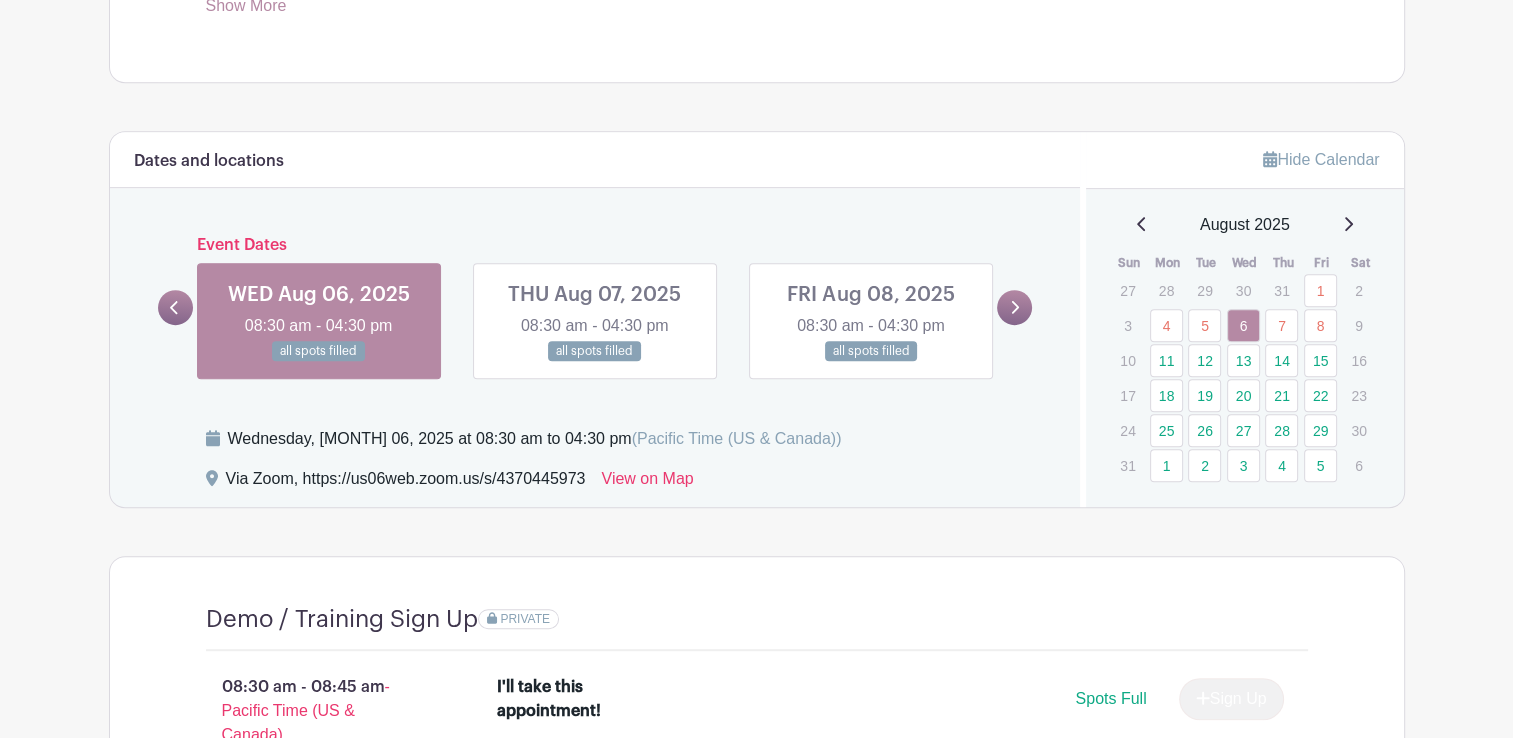 click 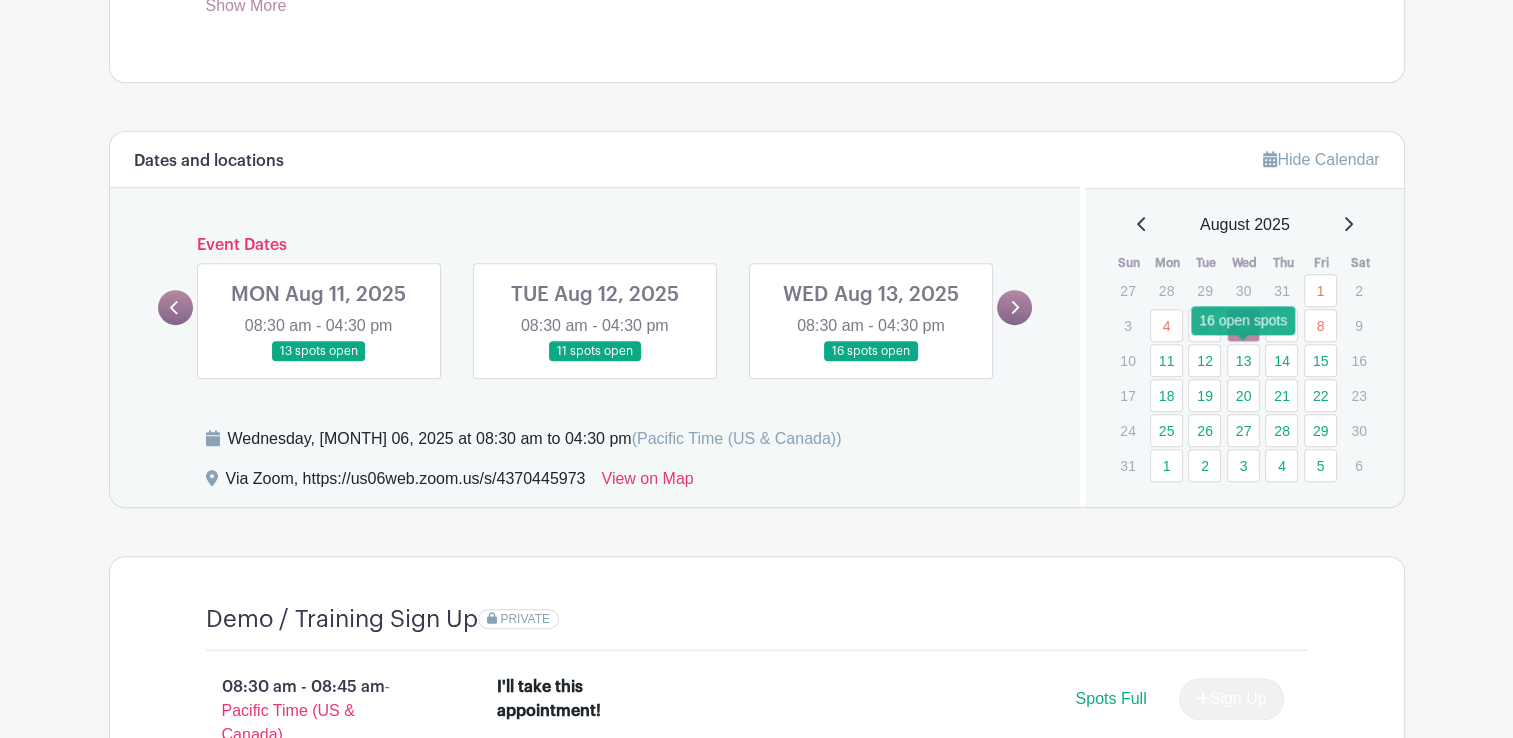 click on "13" at bounding box center (1243, 360) 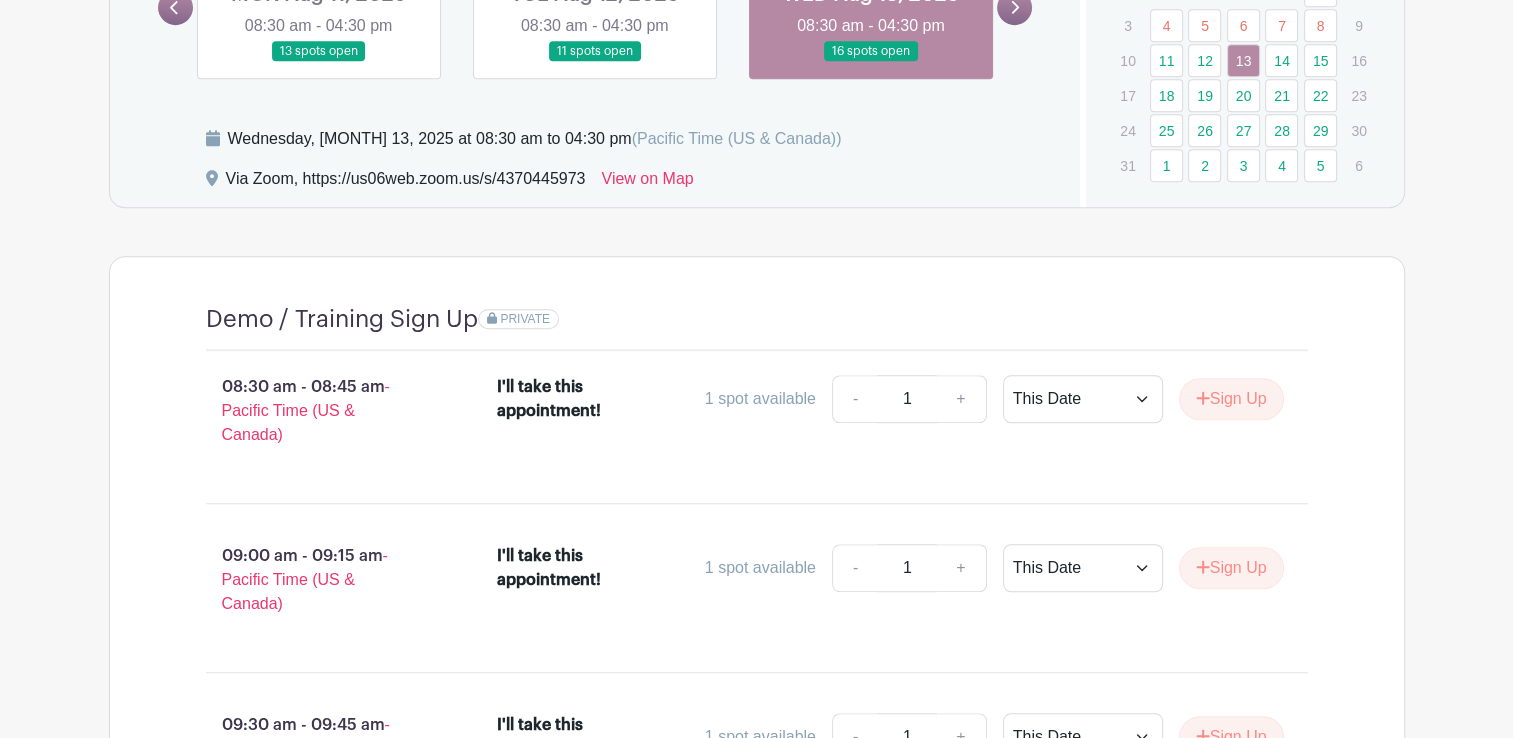scroll, scrollTop: 1000, scrollLeft: 0, axis: vertical 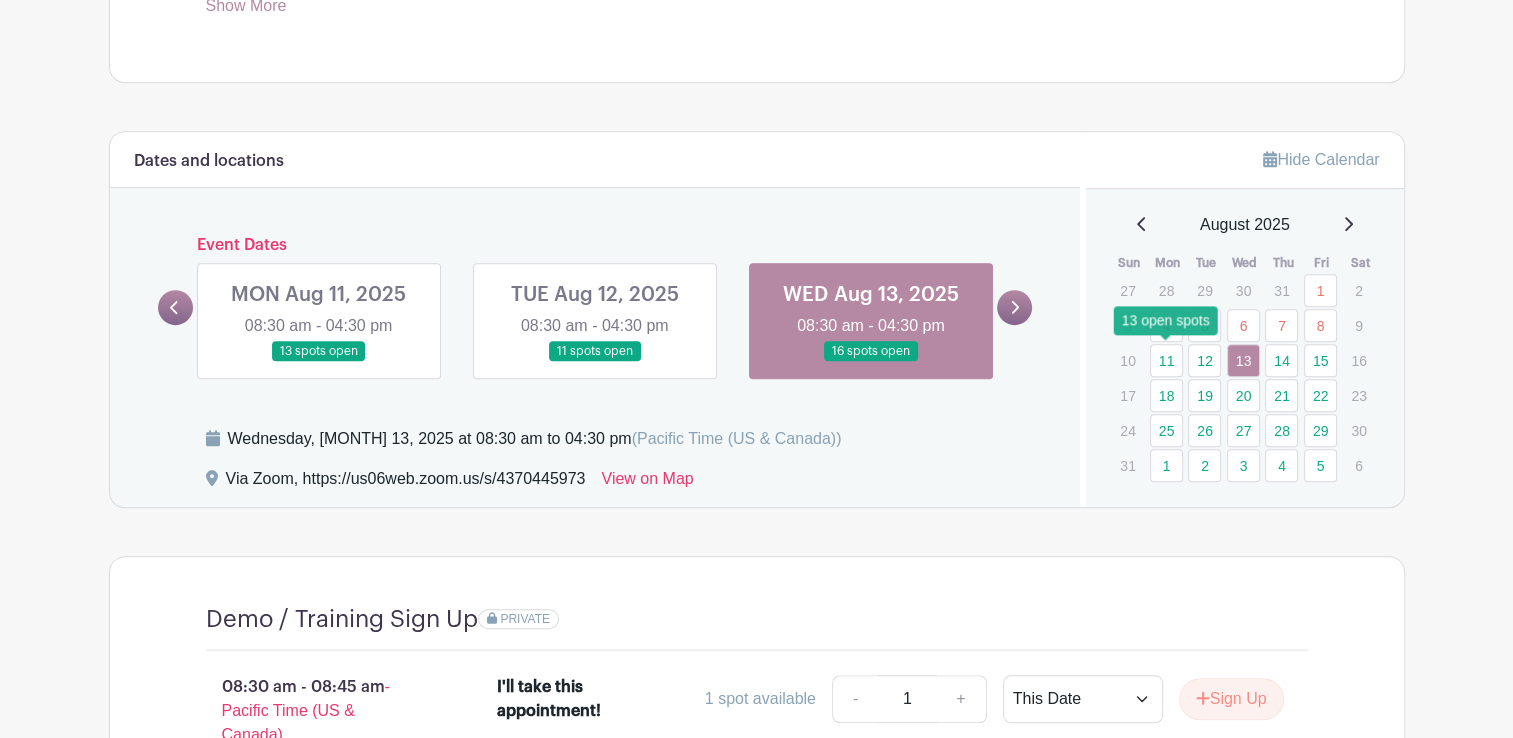 click on "11" at bounding box center [1166, 360] 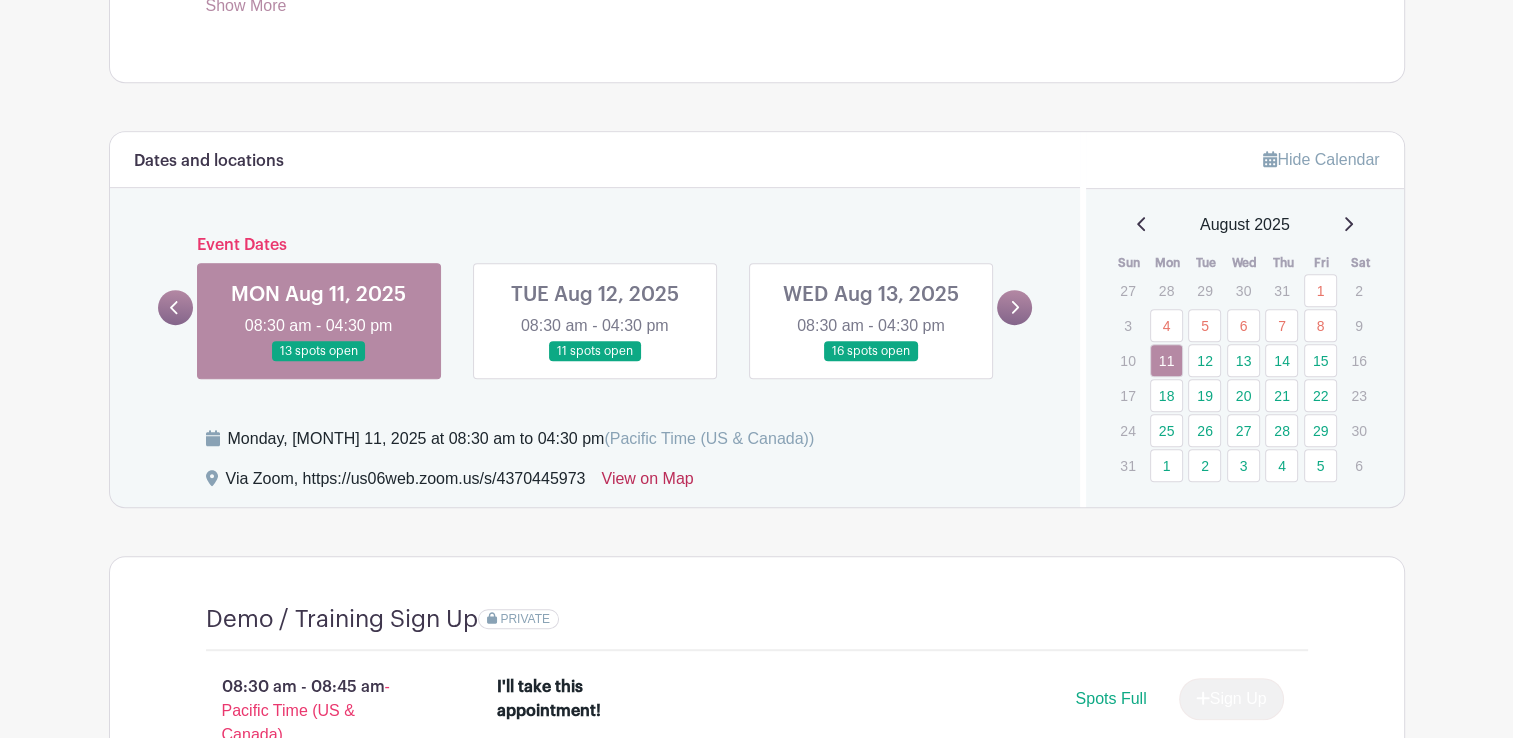 scroll, scrollTop: 1200, scrollLeft: 0, axis: vertical 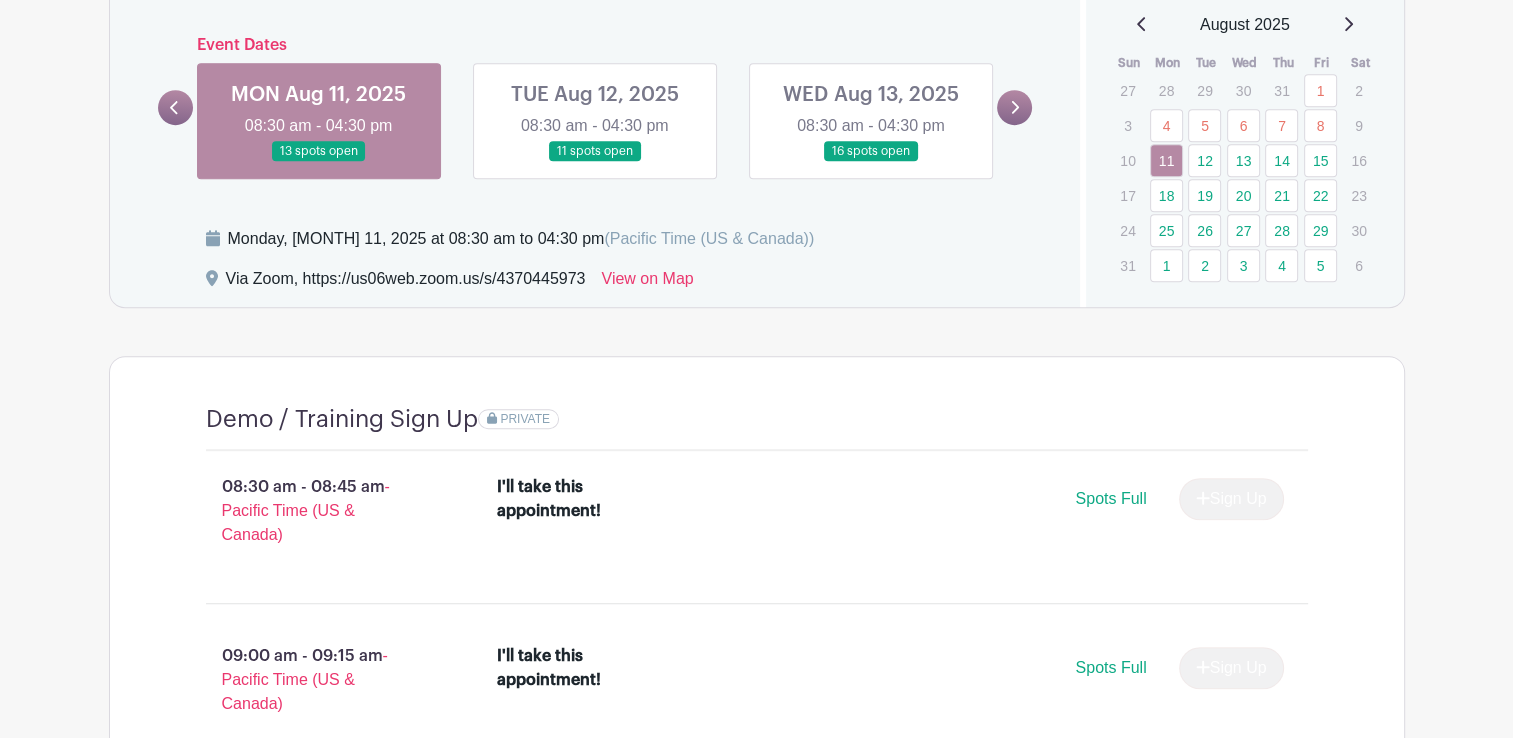 click at bounding box center [595, 162] 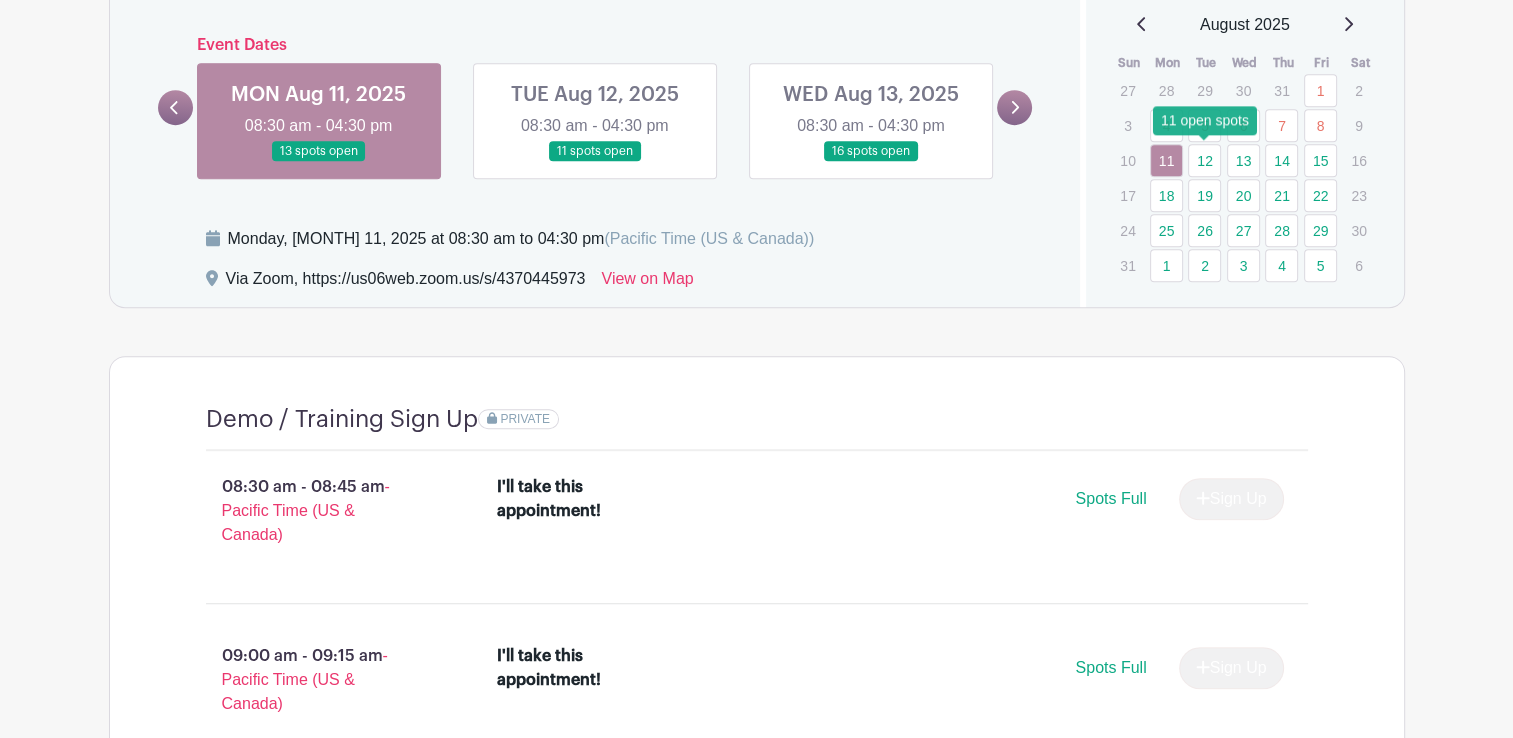 click on "12" at bounding box center (1204, 160) 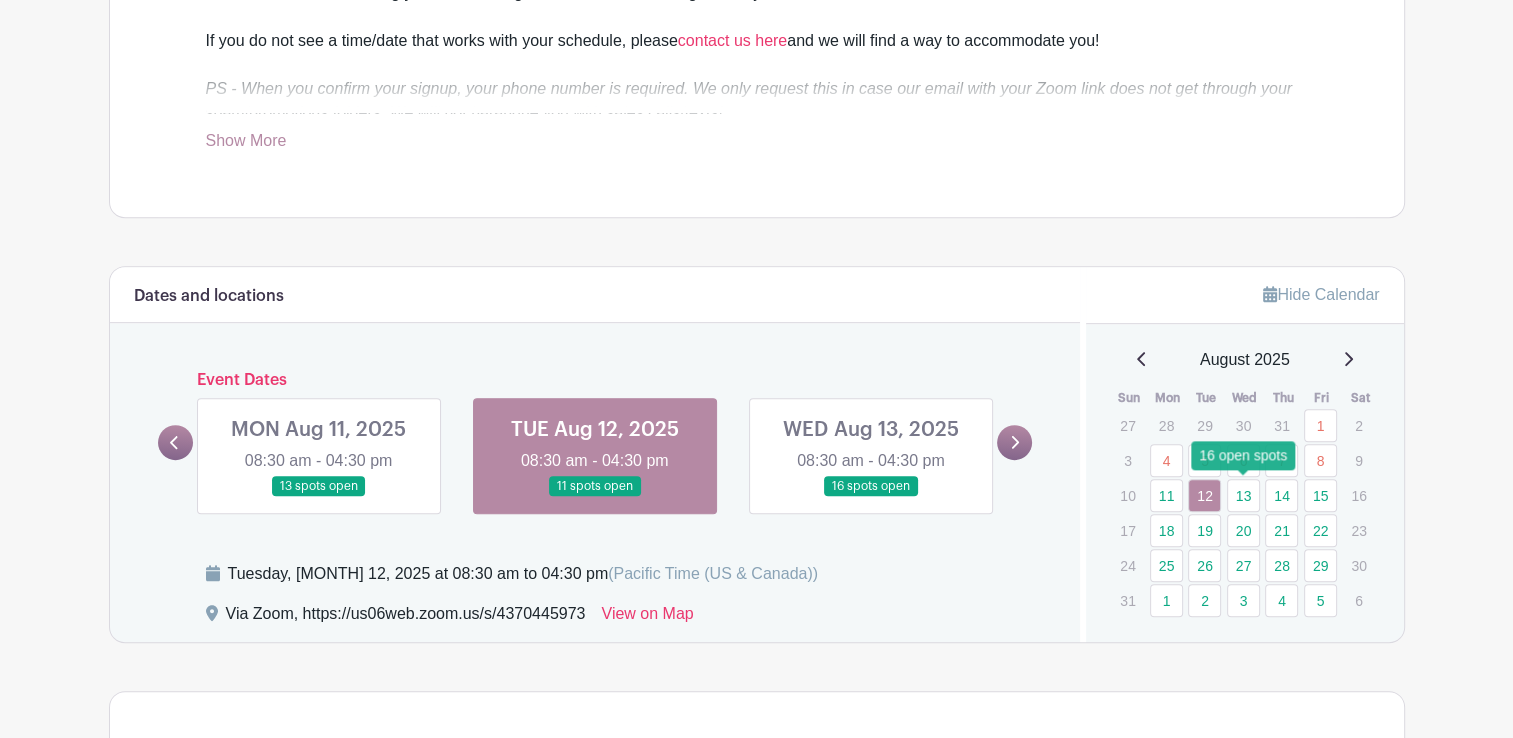 scroll, scrollTop: 900, scrollLeft: 0, axis: vertical 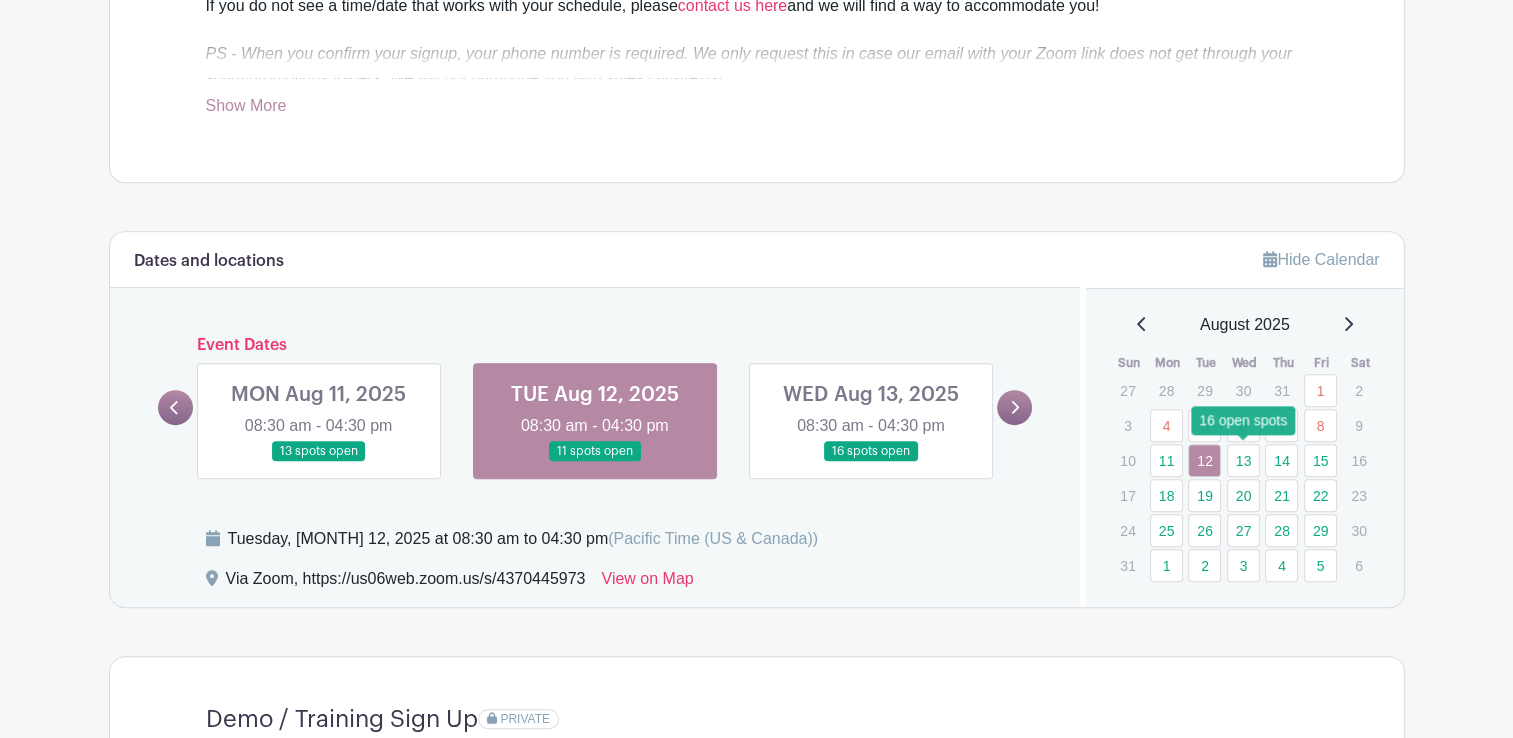 click on "13" at bounding box center [1243, 460] 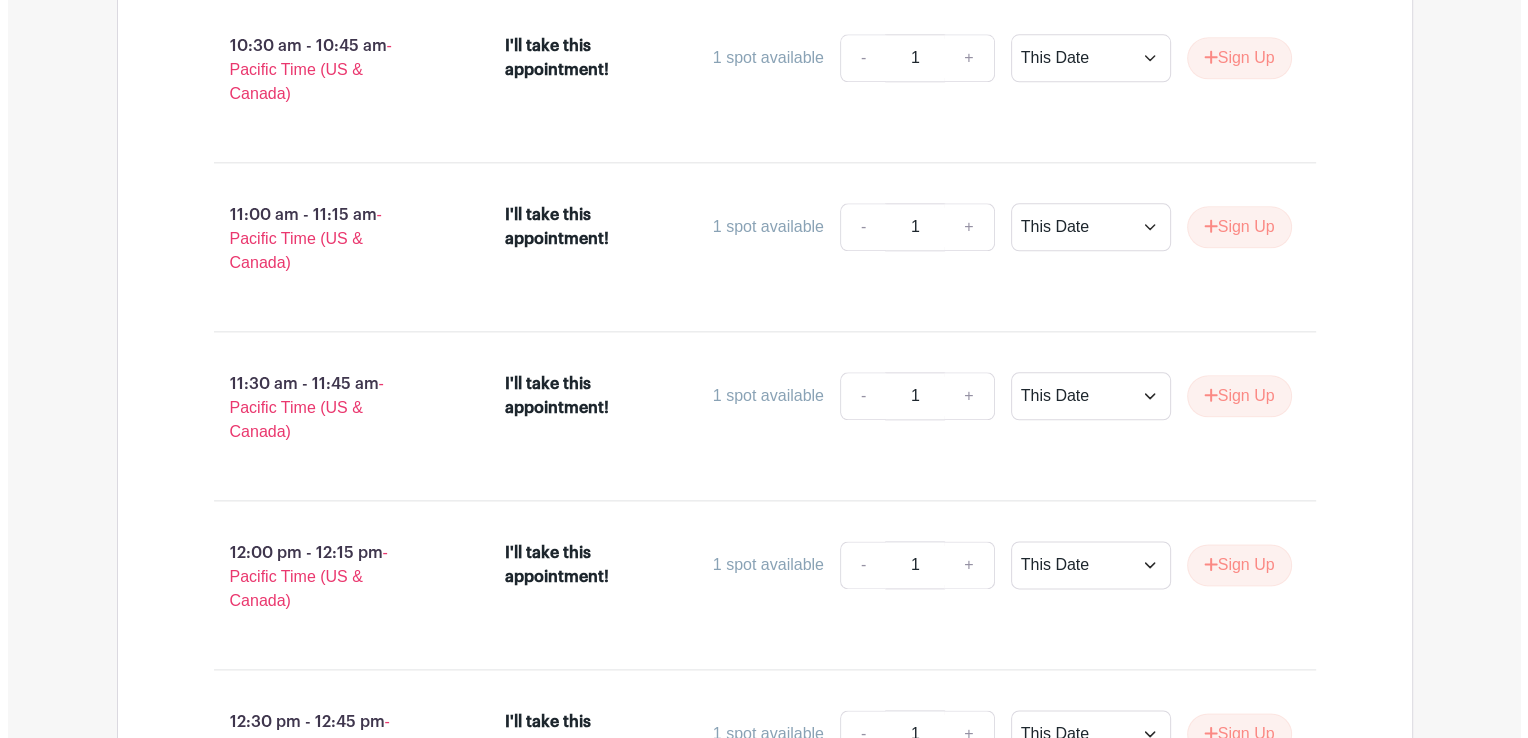 scroll, scrollTop: 2300, scrollLeft: 0, axis: vertical 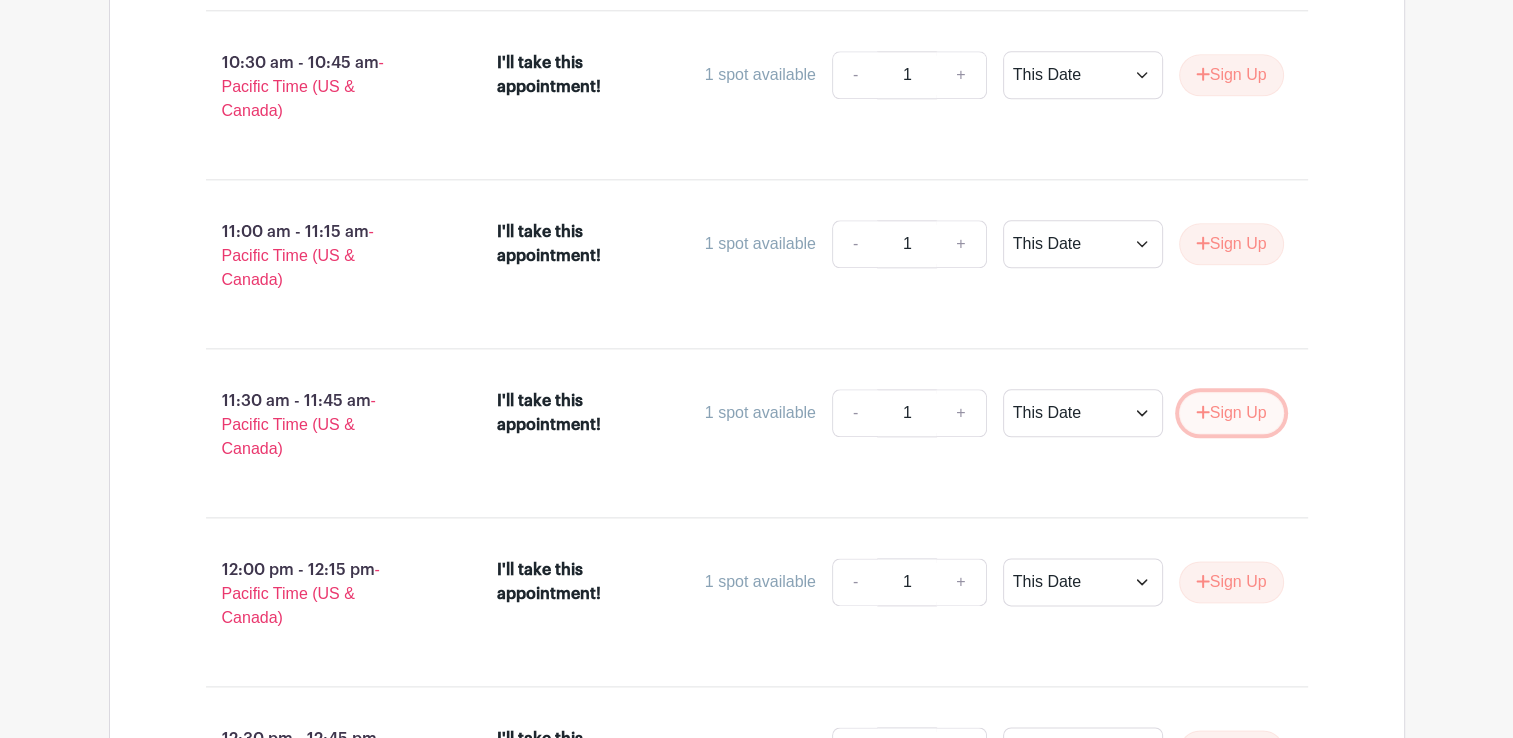 click on "Sign Up" at bounding box center (1231, 413) 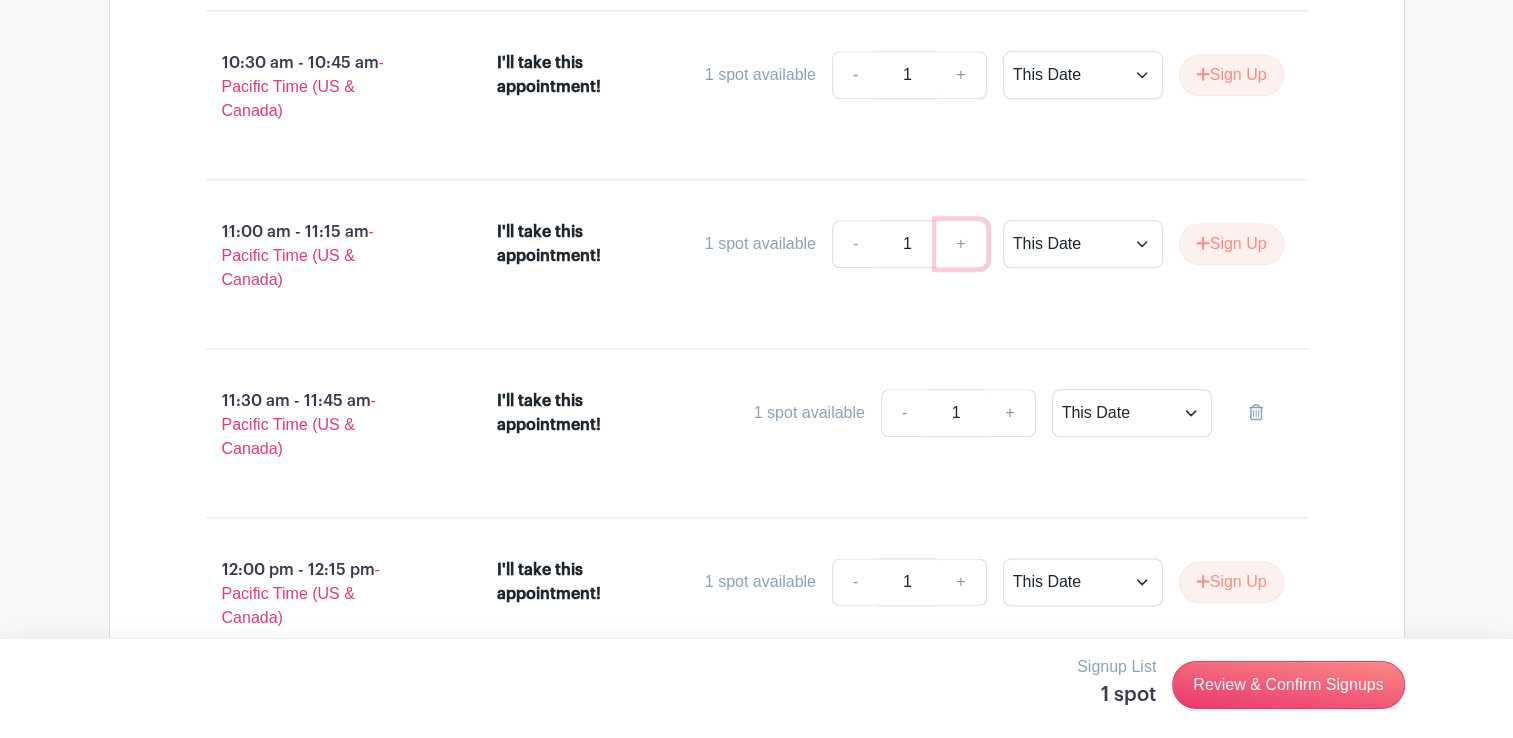 click on "+" at bounding box center (961, 244) 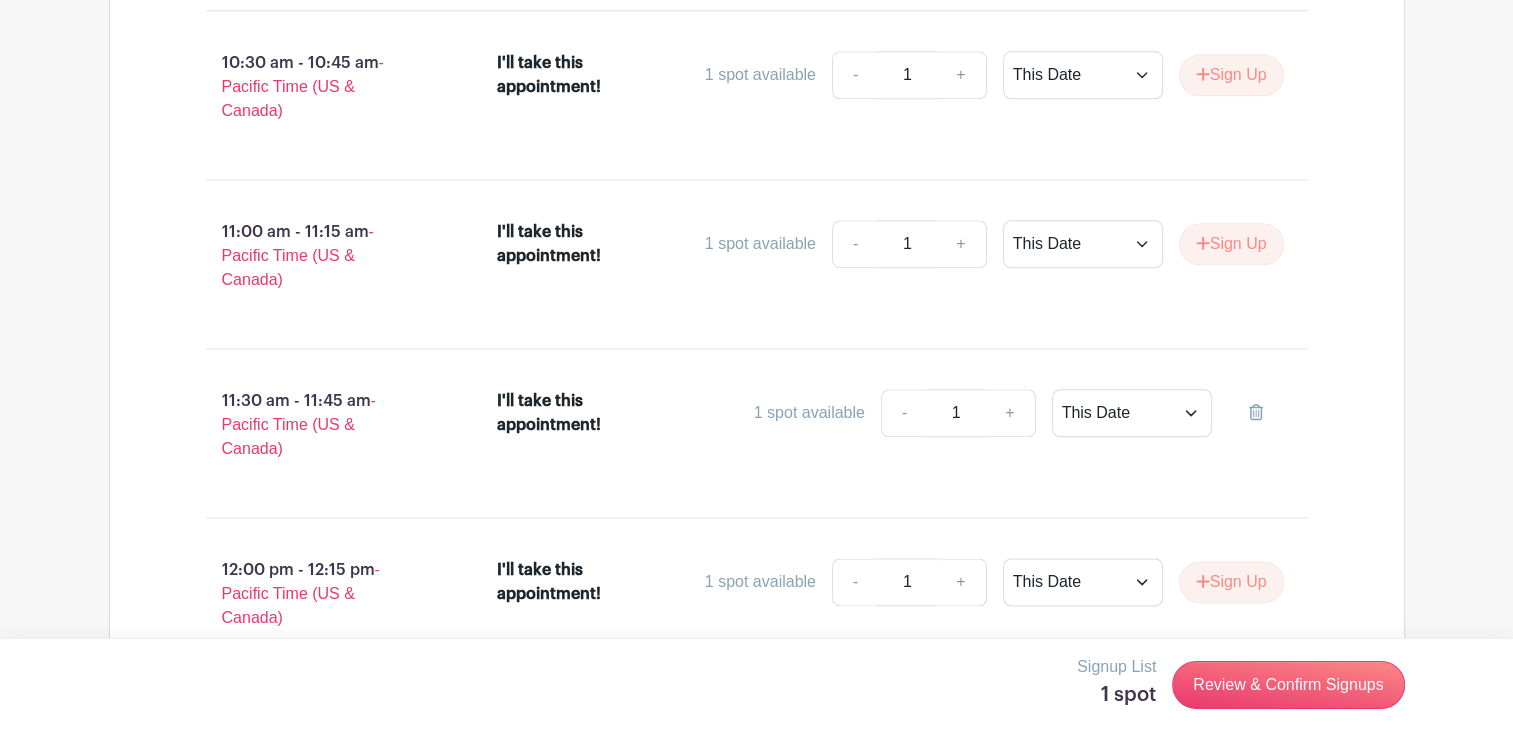 click on "1" at bounding box center [907, 244] 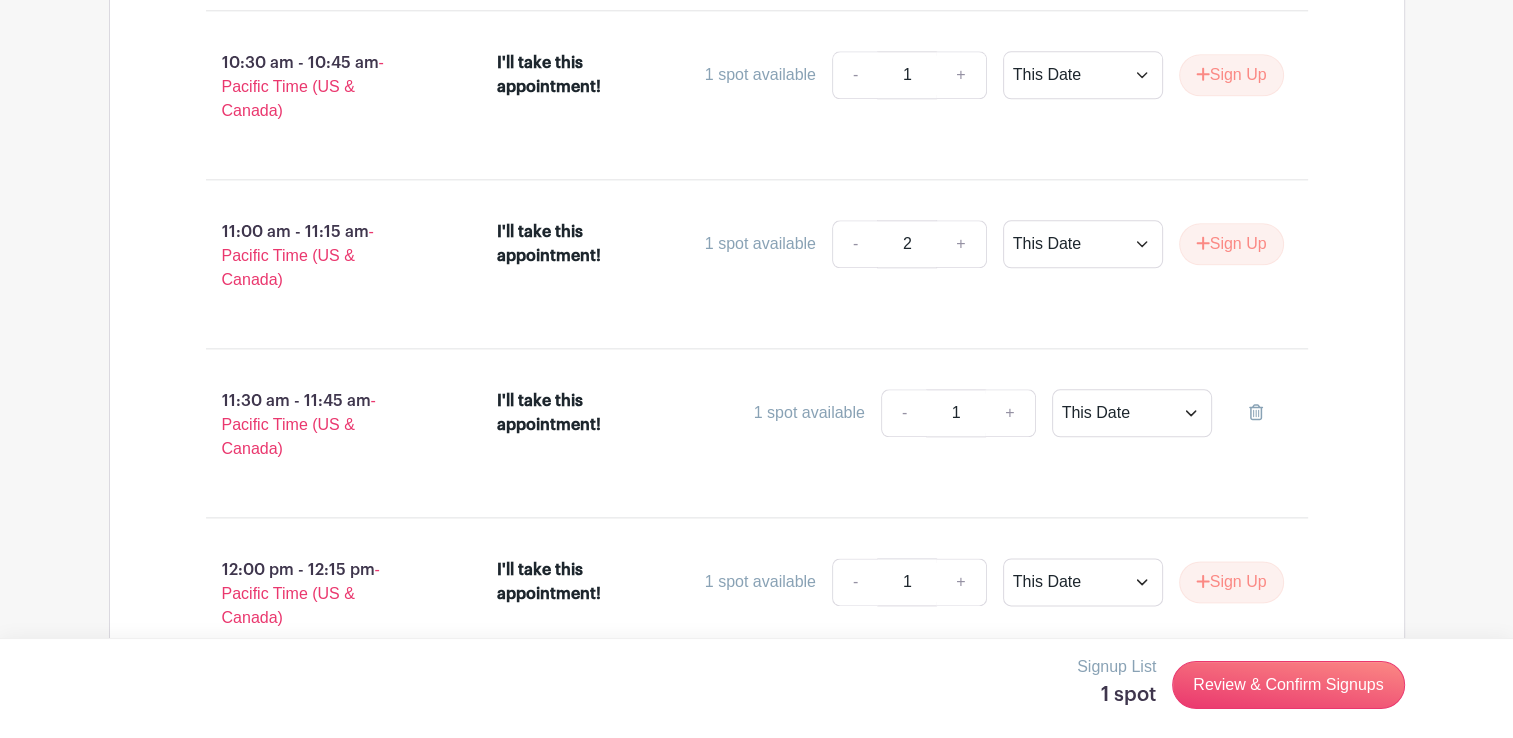 type on "2" 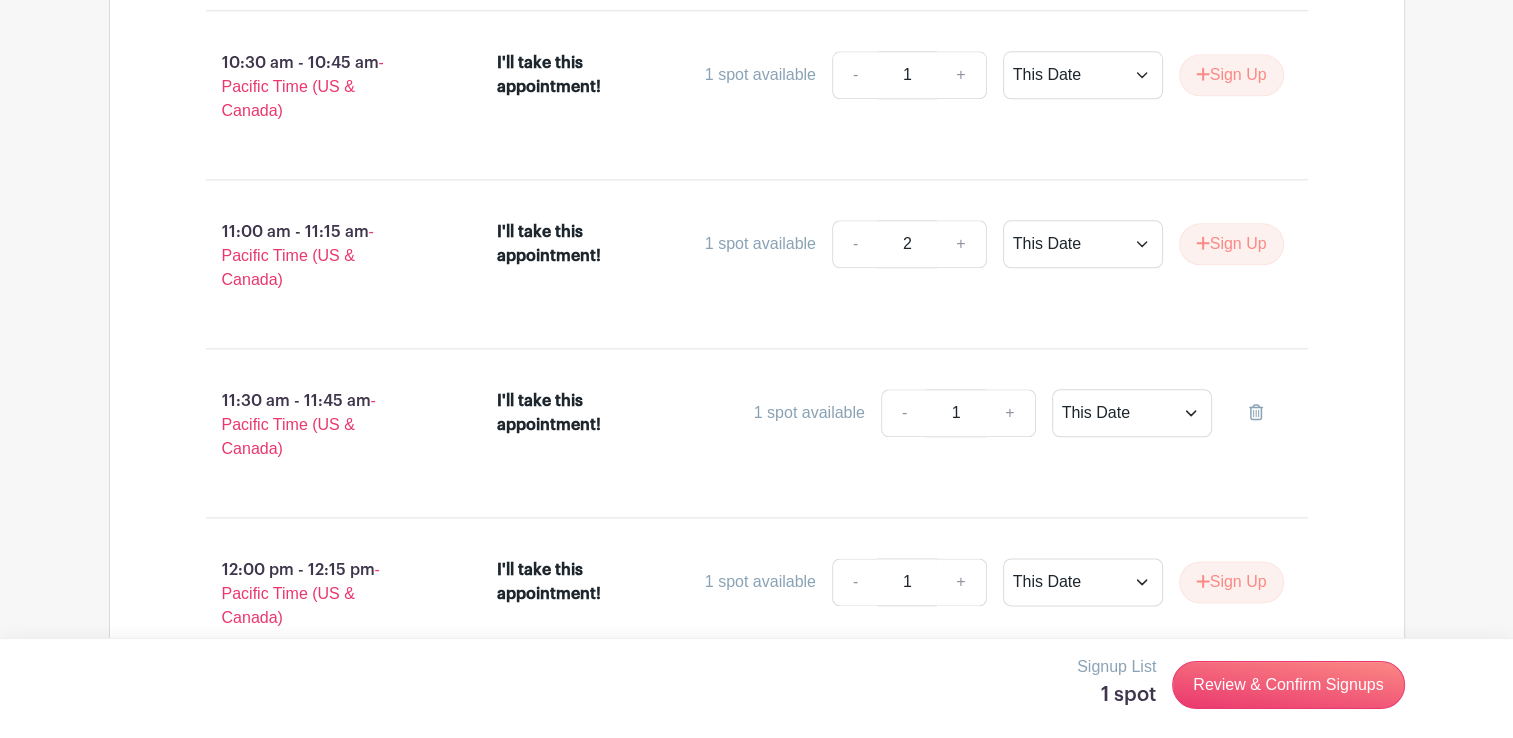 click on "I'll take this appointment!
1 spot available - 2 + This Date
Select Dates Select Dates  Sign Up" at bounding box center [902, 264] 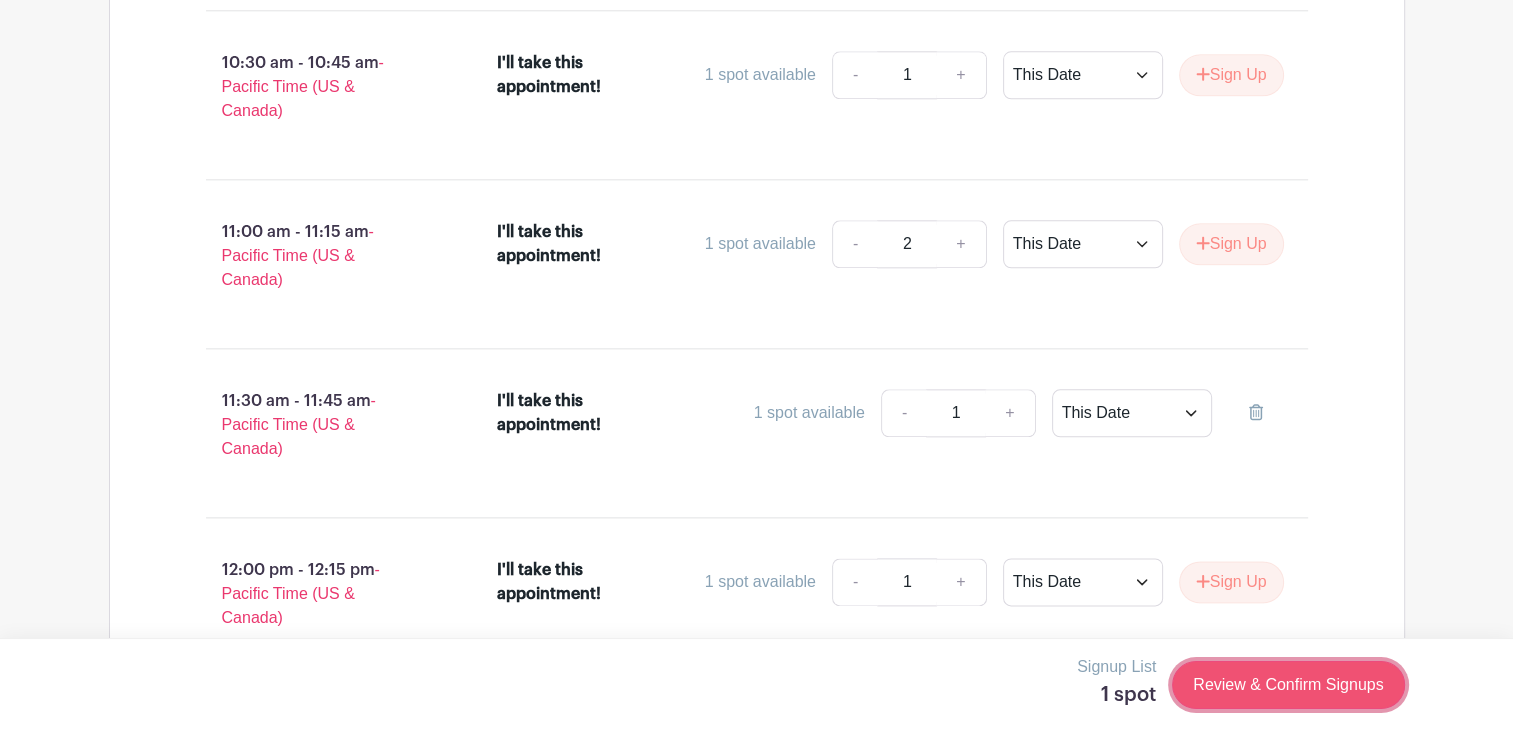 click on "Review & Confirm Signups" at bounding box center [1288, 685] 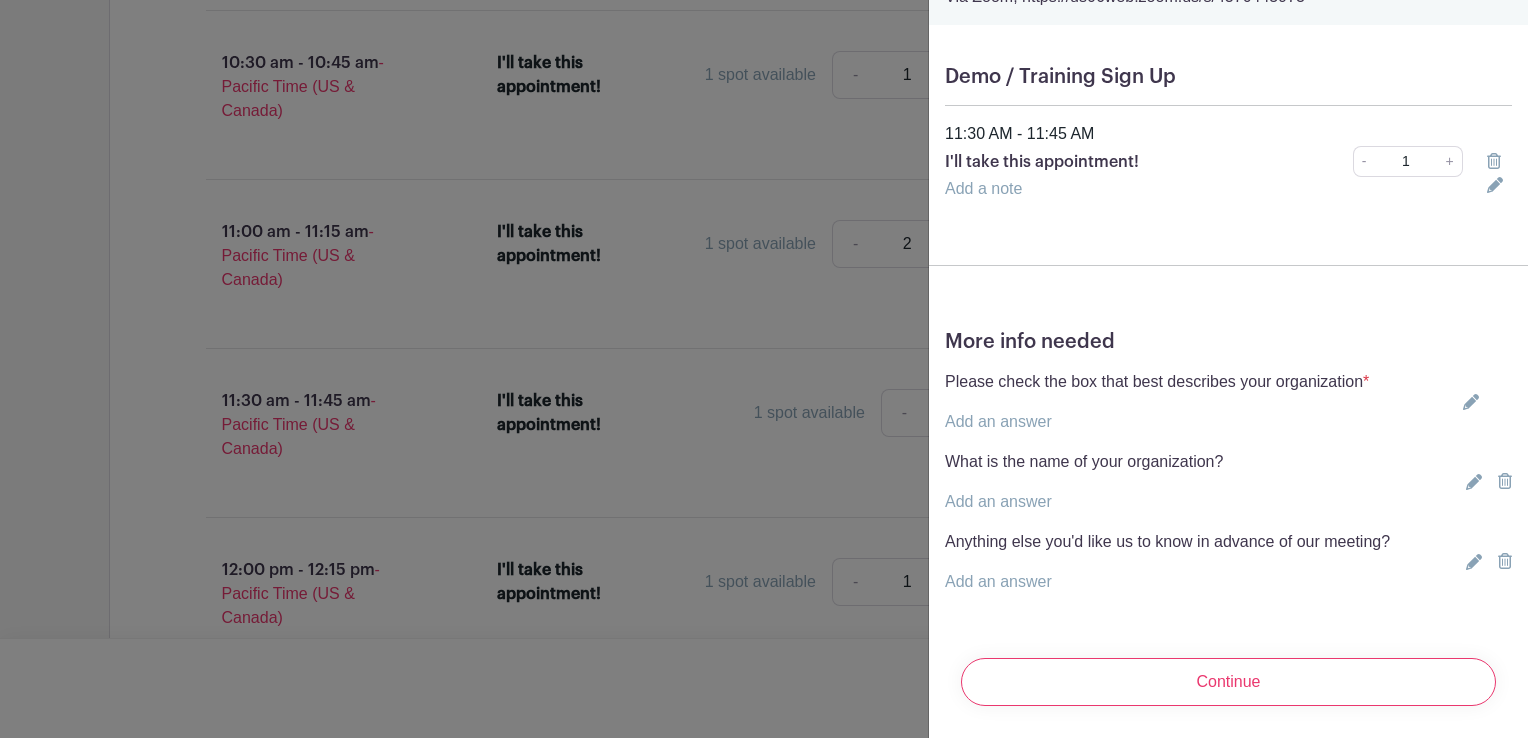 scroll, scrollTop: 140, scrollLeft: 0, axis: vertical 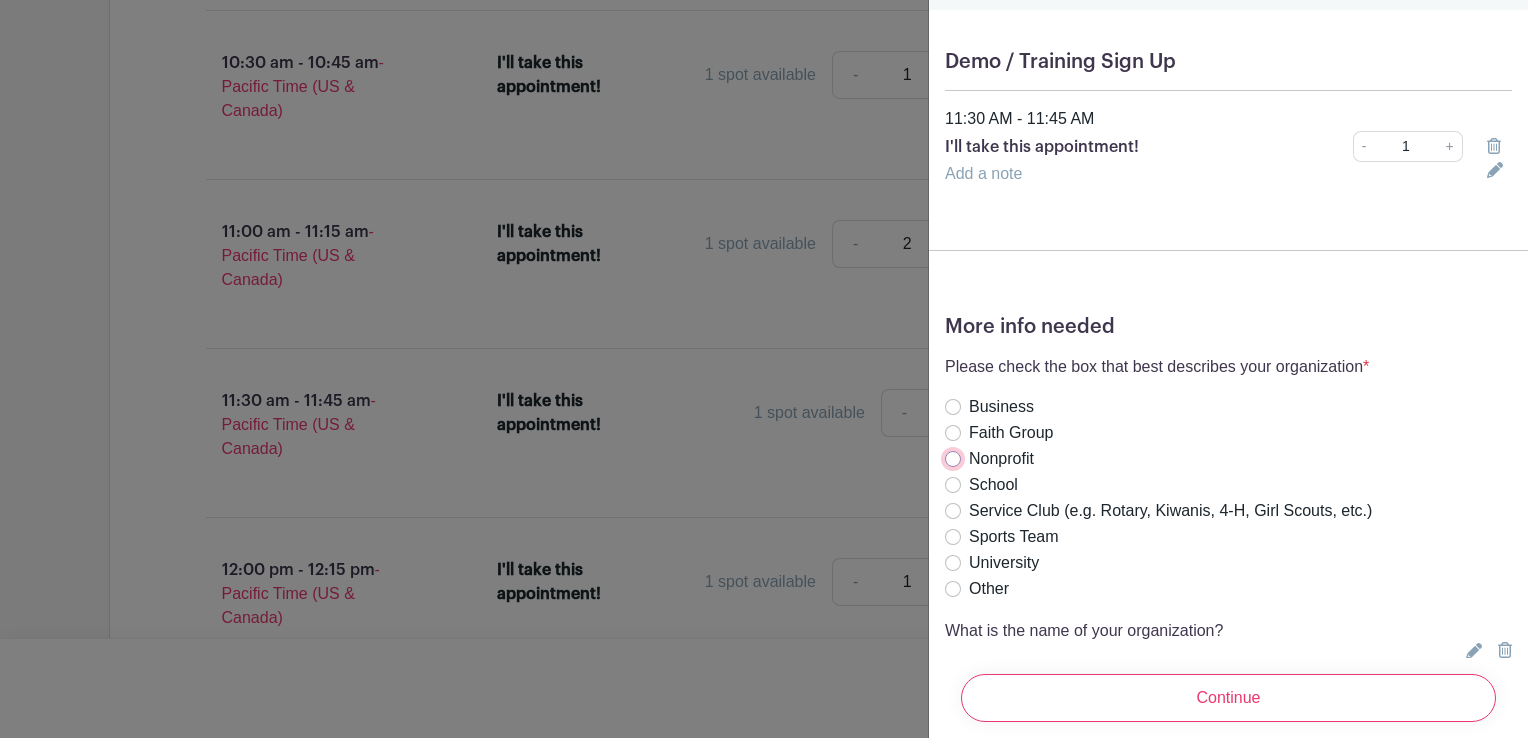 click on "Nonprofit" at bounding box center [953, 459] 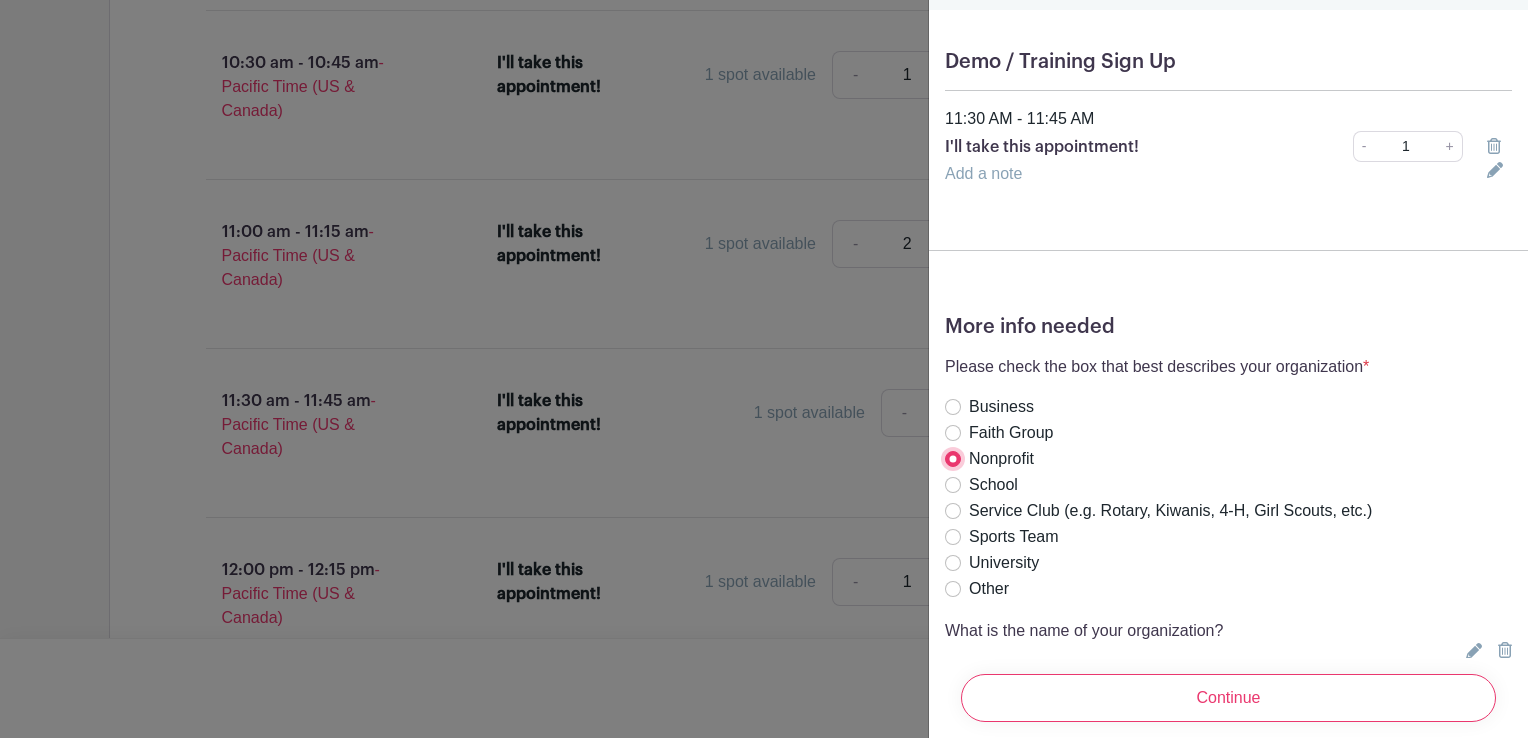 scroll, scrollTop: 324, scrollLeft: 0, axis: vertical 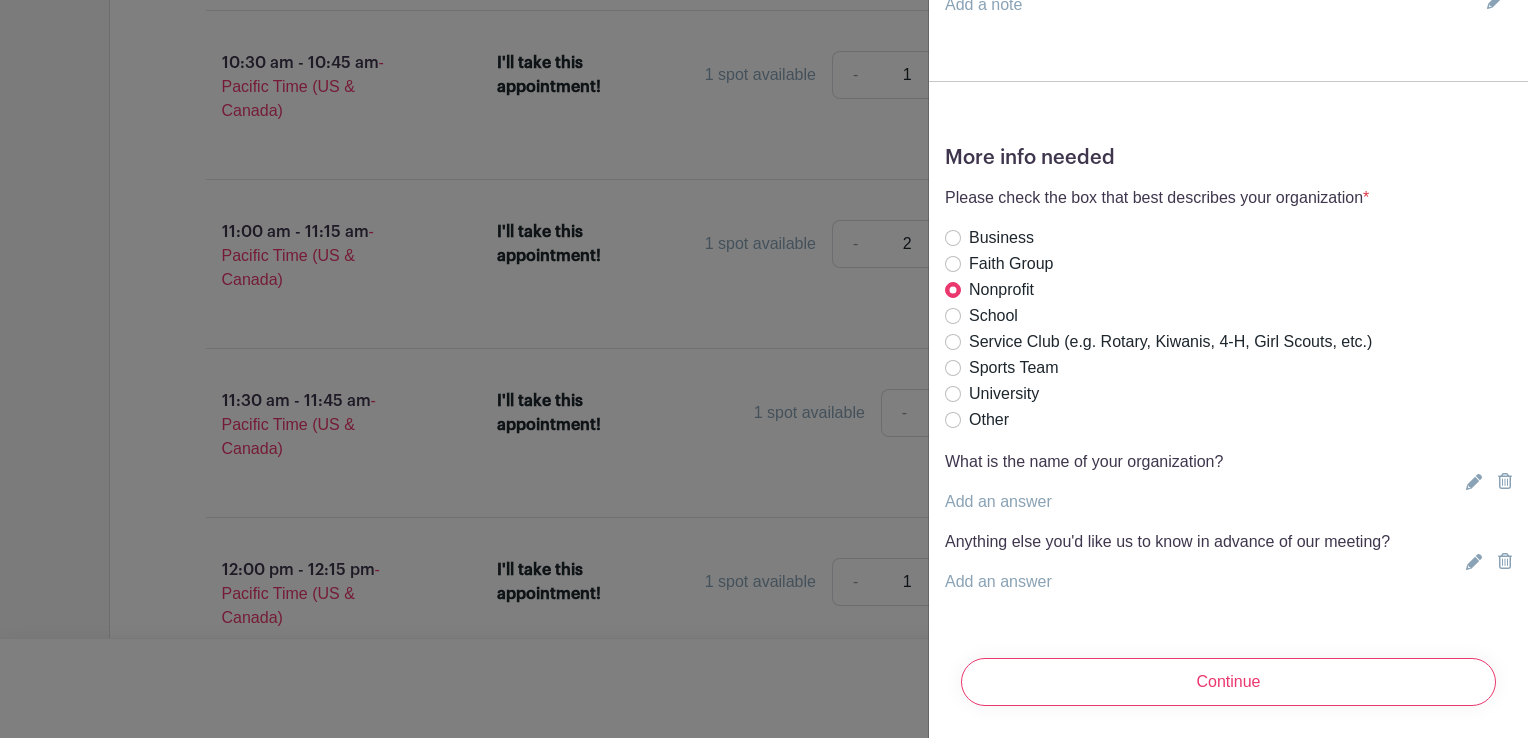 click on "Add an answer" at bounding box center (998, 501) 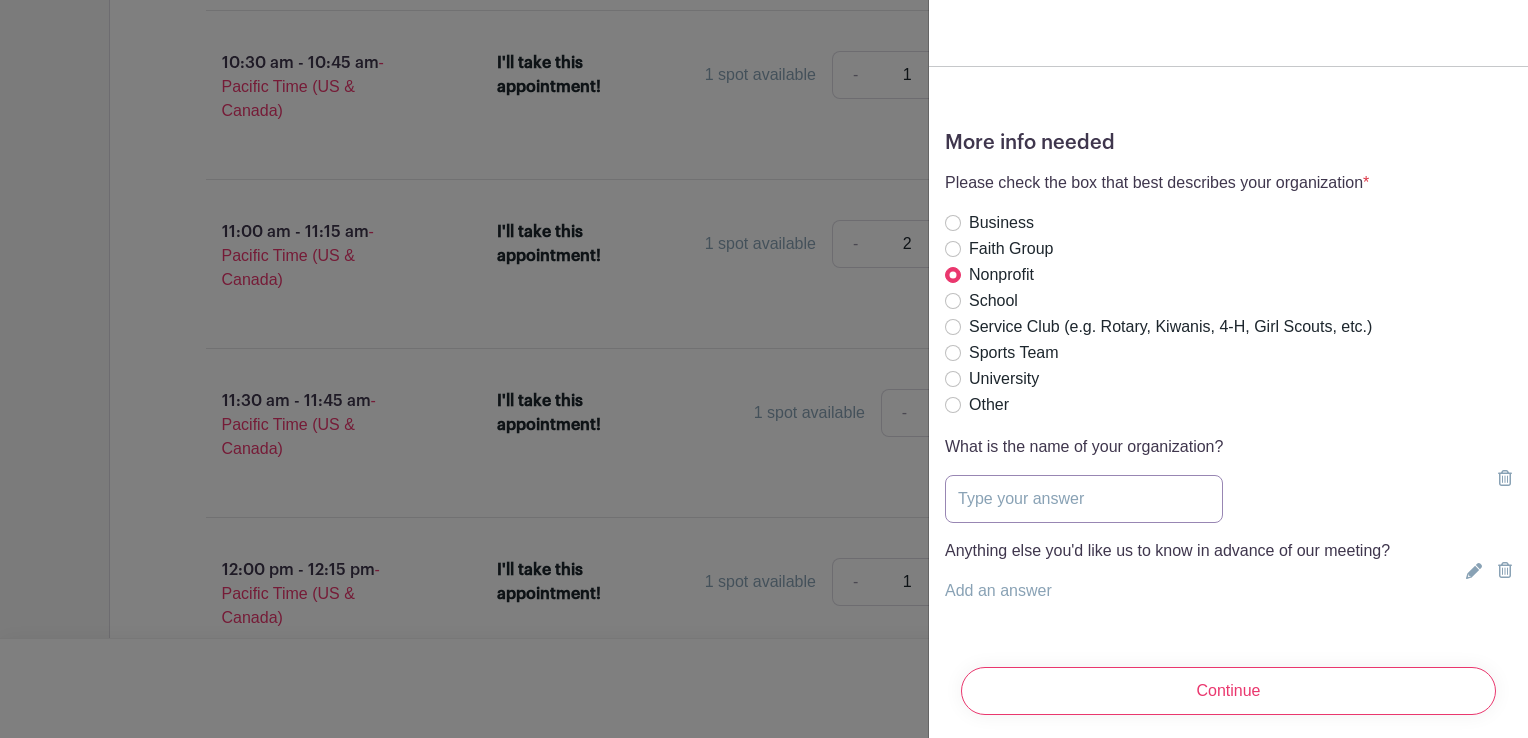 click at bounding box center [1084, 499] 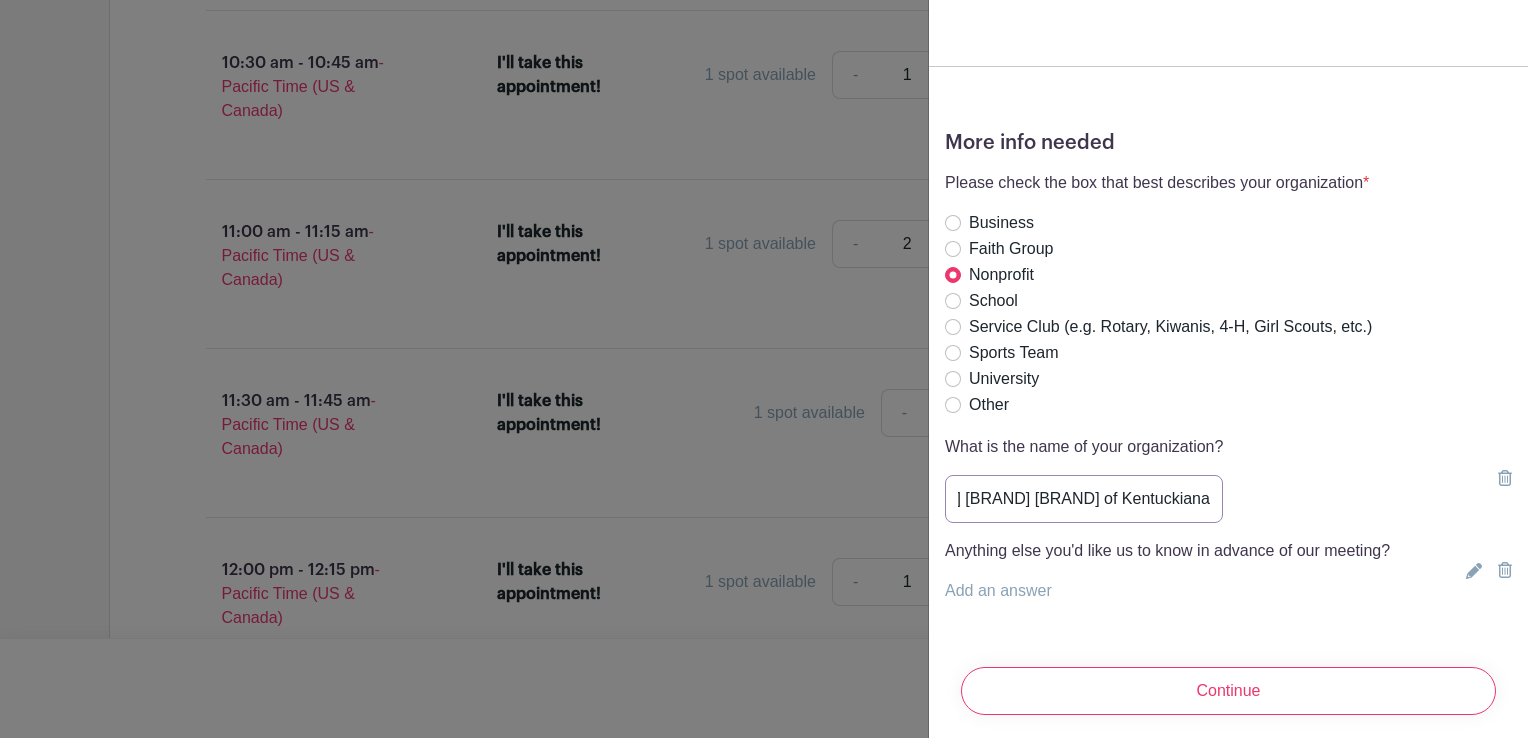 scroll, scrollTop: 0, scrollLeft: 103, axis: horizontal 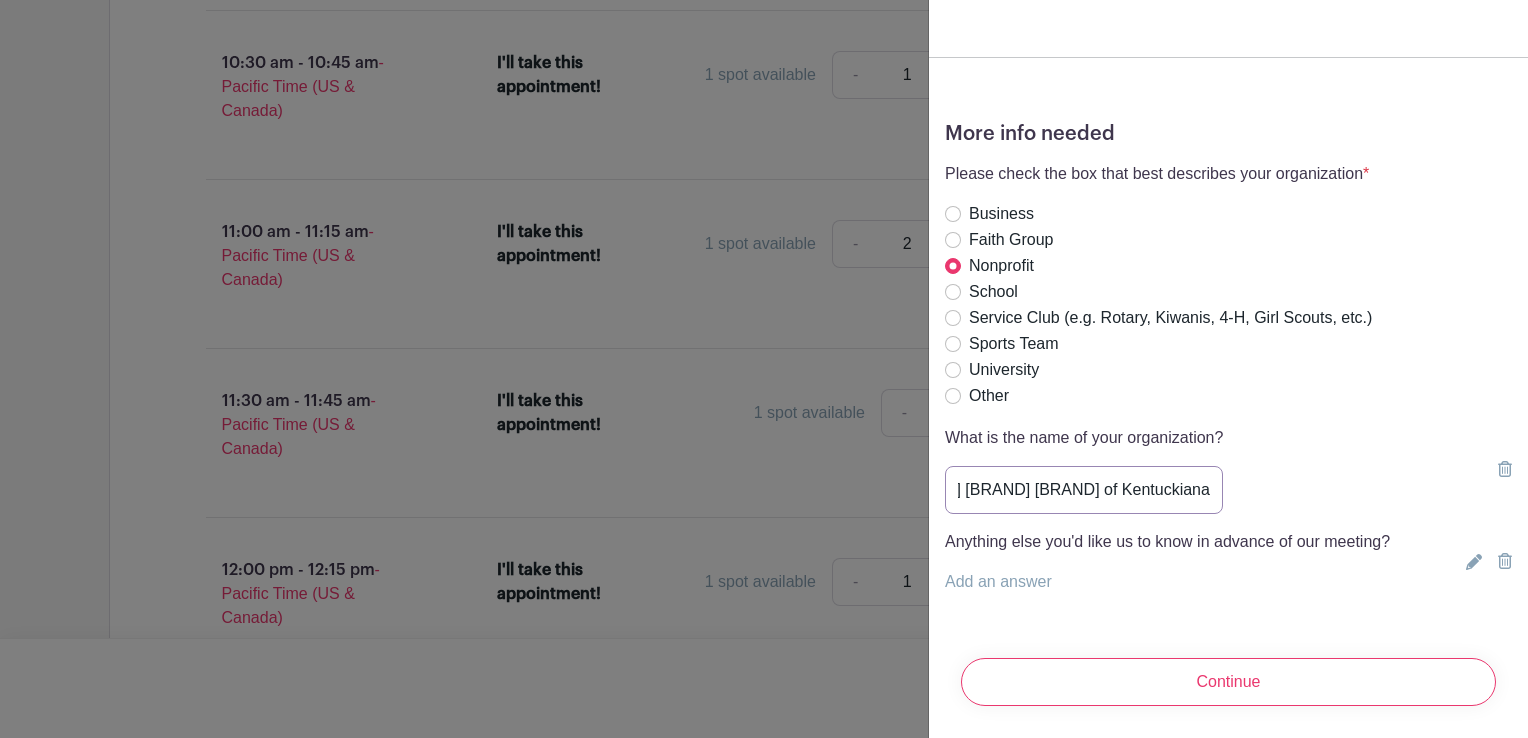 type on "[BRAND] [BRAND] [BRAND] of Kentuckiana" 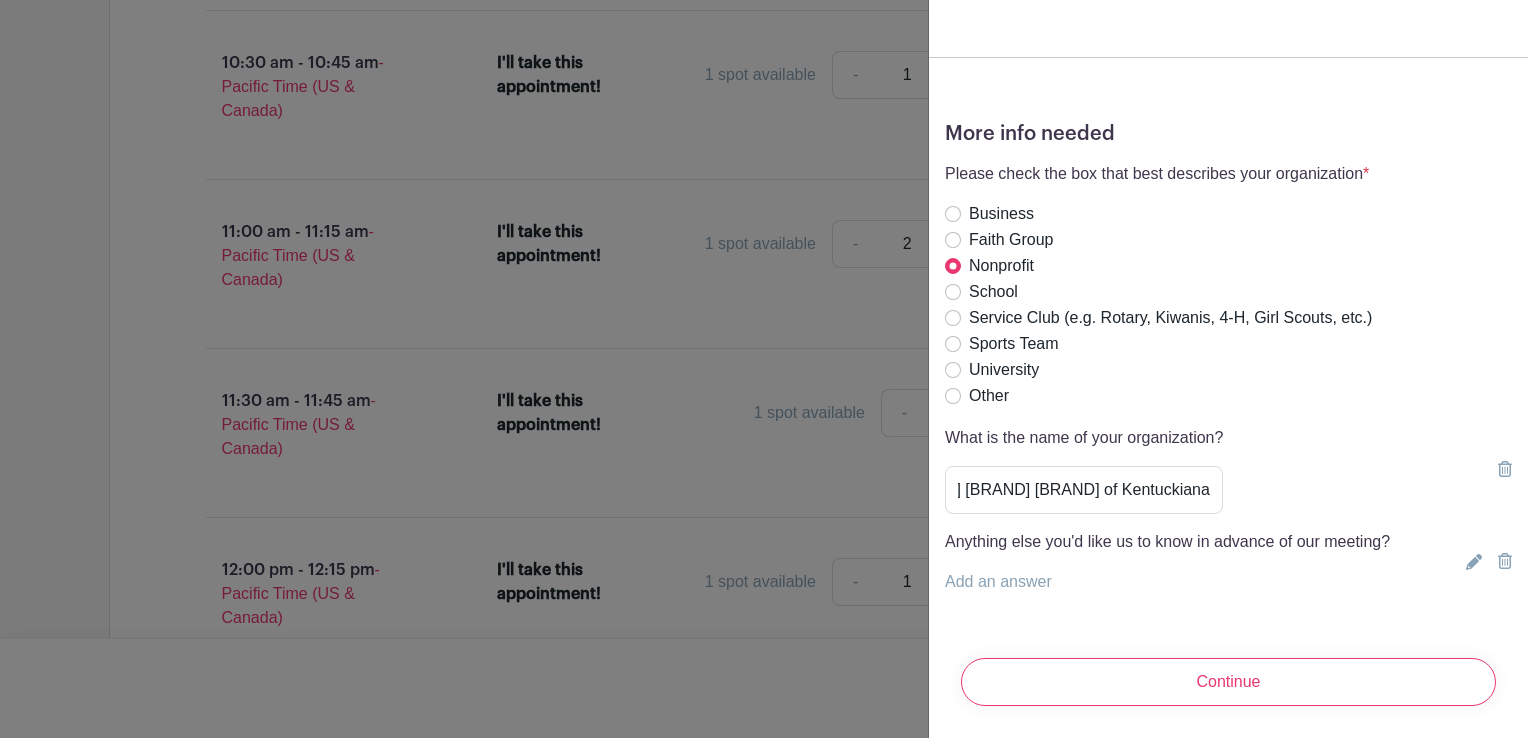 click on "Add an answer" at bounding box center (1167, 582) 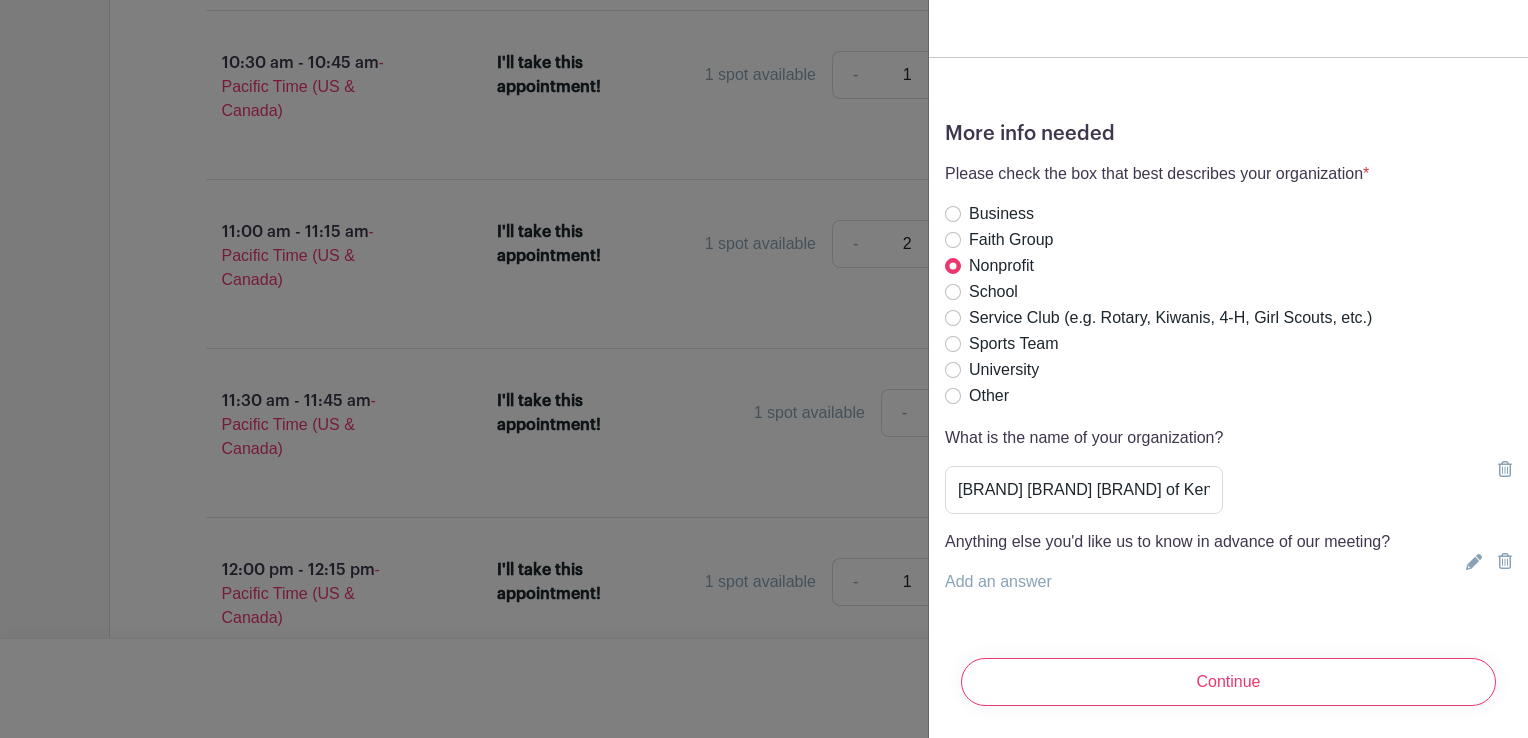 click on "Anything else you'd like us to know in advance of our meeting?
Add an answer" at bounding box center (1167, 562) 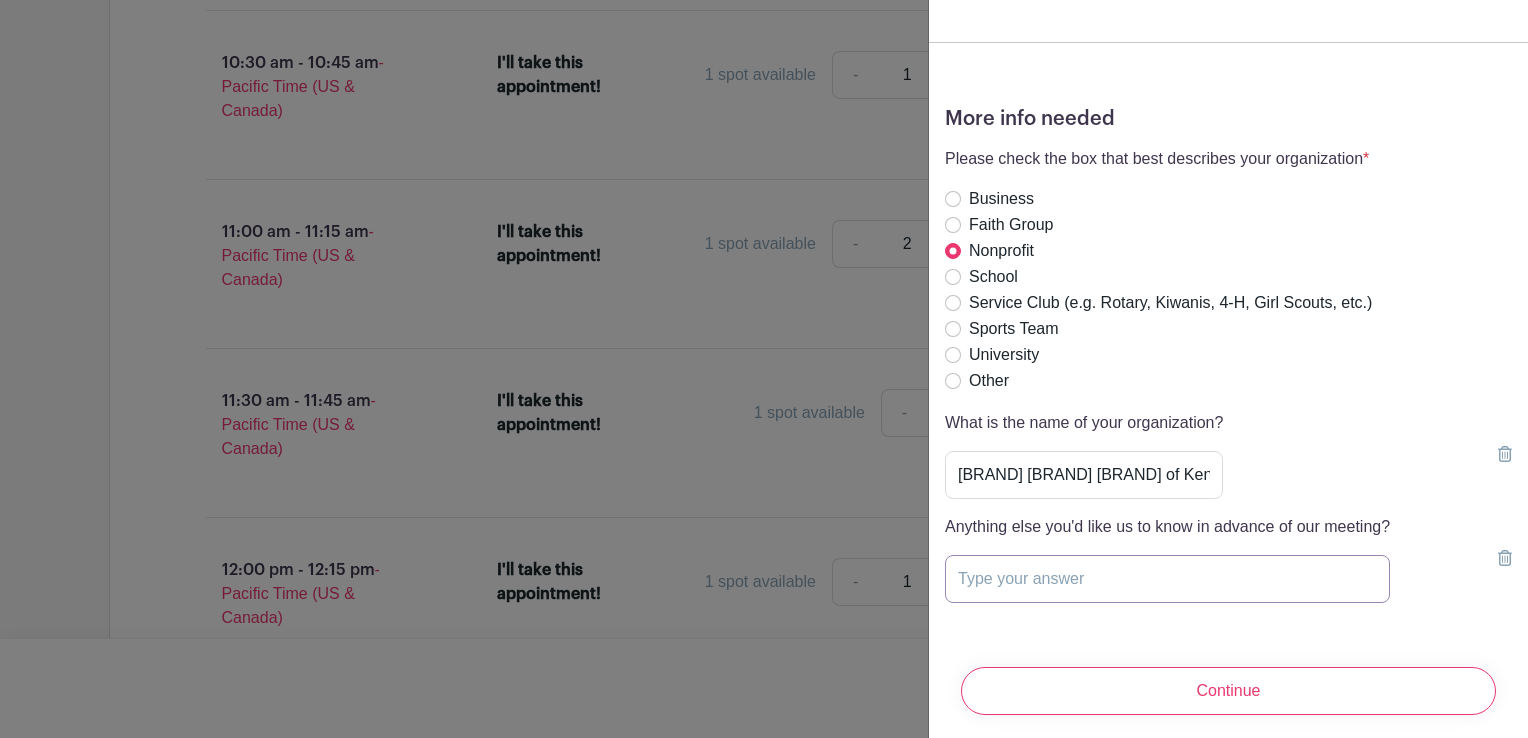 click at bounding box center [1167, 579] 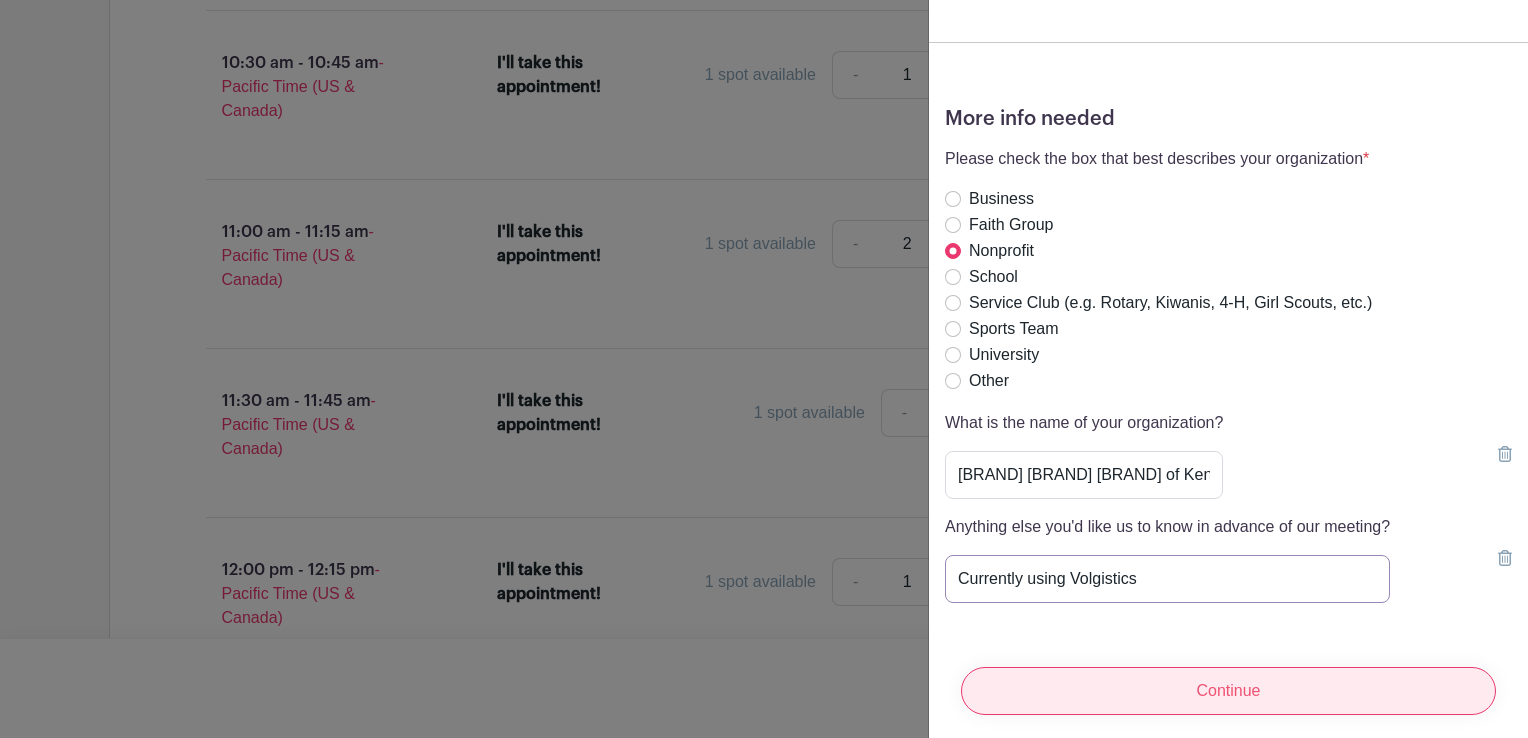 type on "Currently using Volgistics" 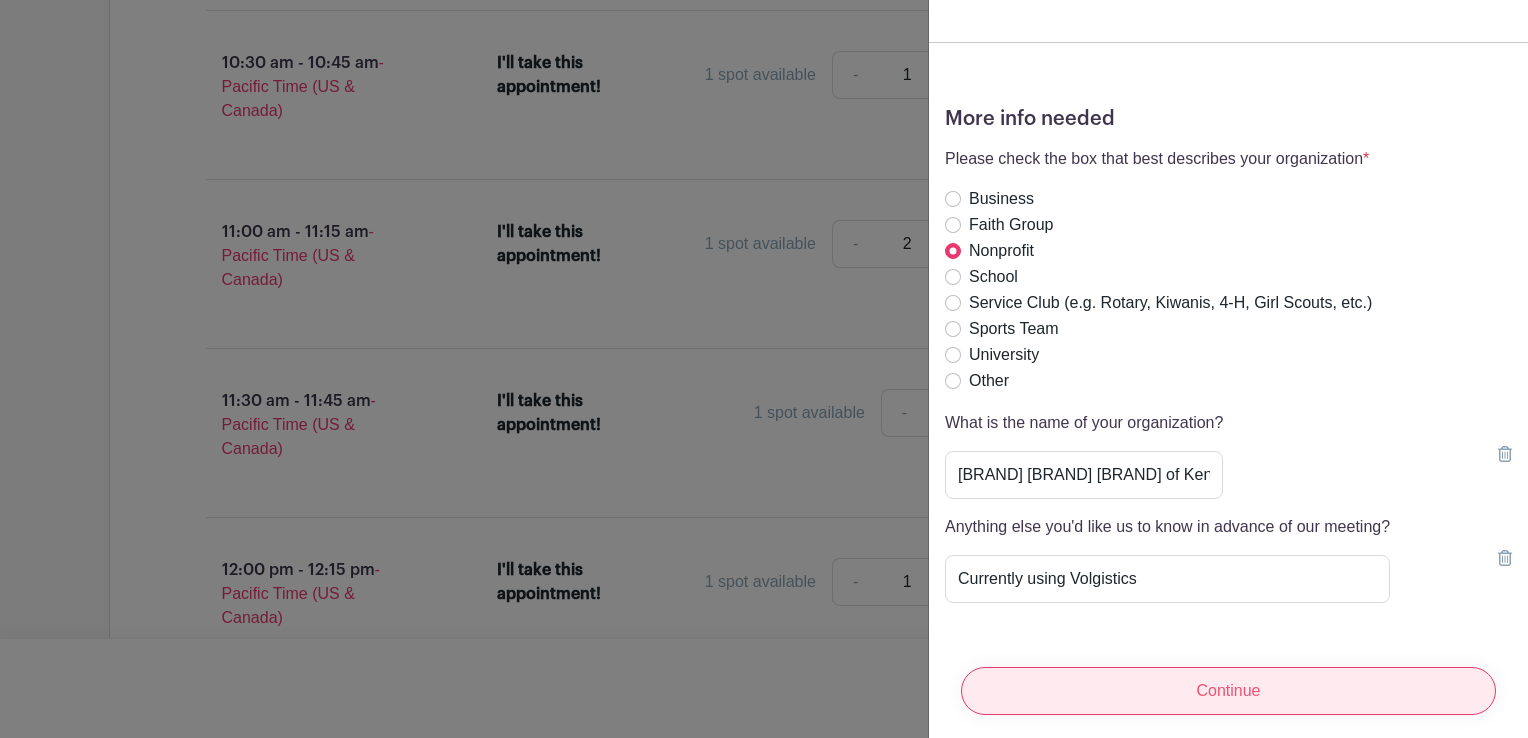 click on "Continue" at bounding box center (1228, 691) 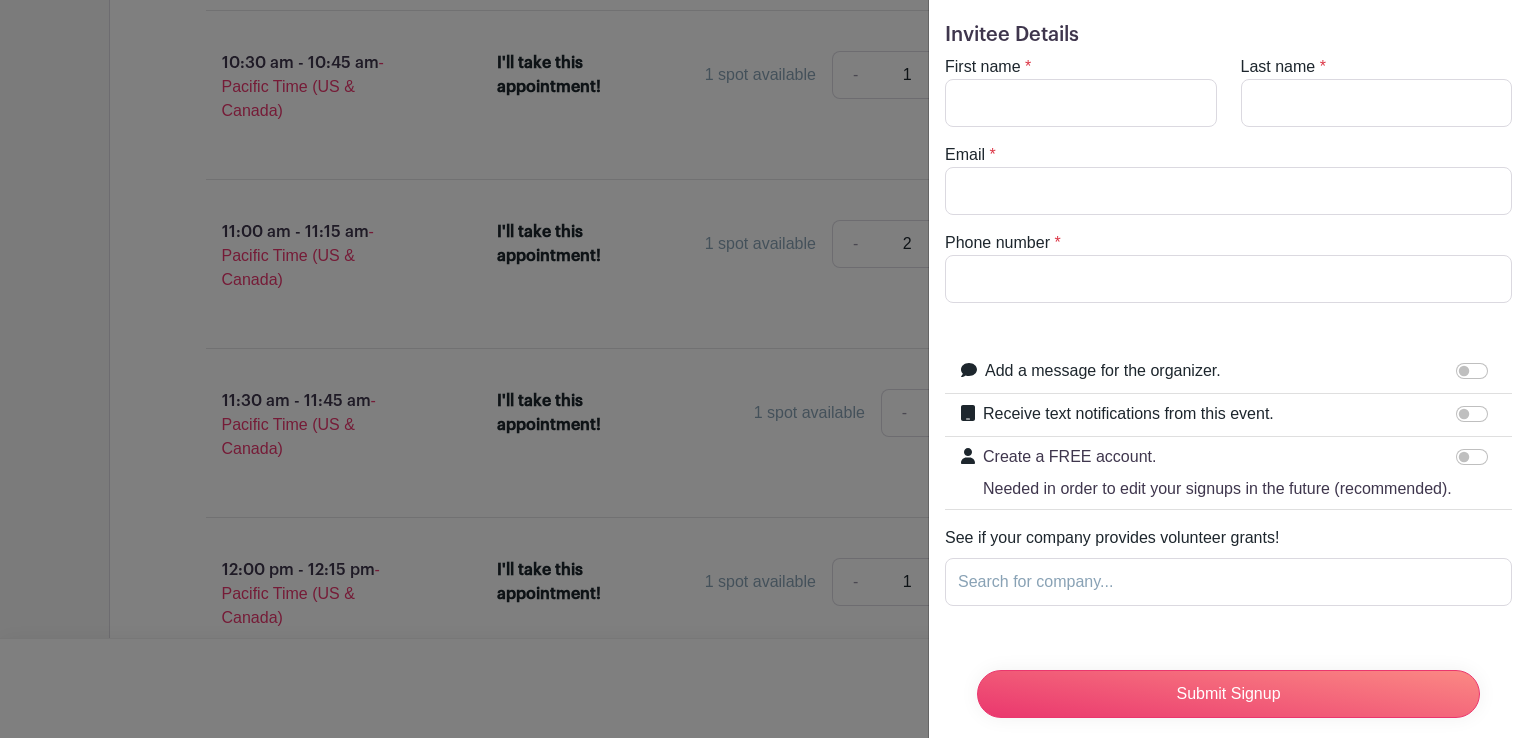 scroll, scrollTop: 0, scrollLeft: 0, axis: both 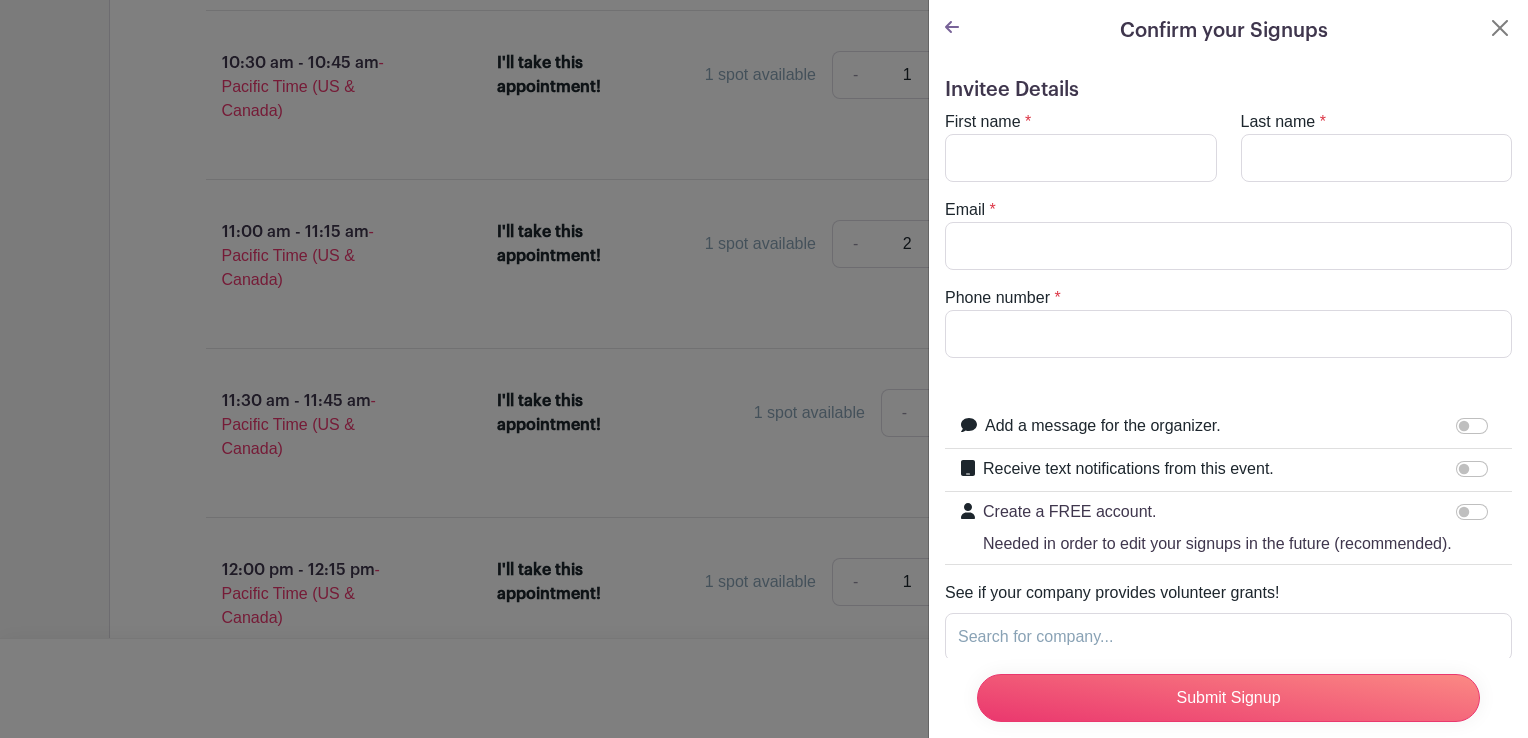 click on "Invitee Details
First name   *
Last name   *
Email   *
Phone number   *
Add a message for the organizer.
Your message
+1" at bounding box center (1228, 433) 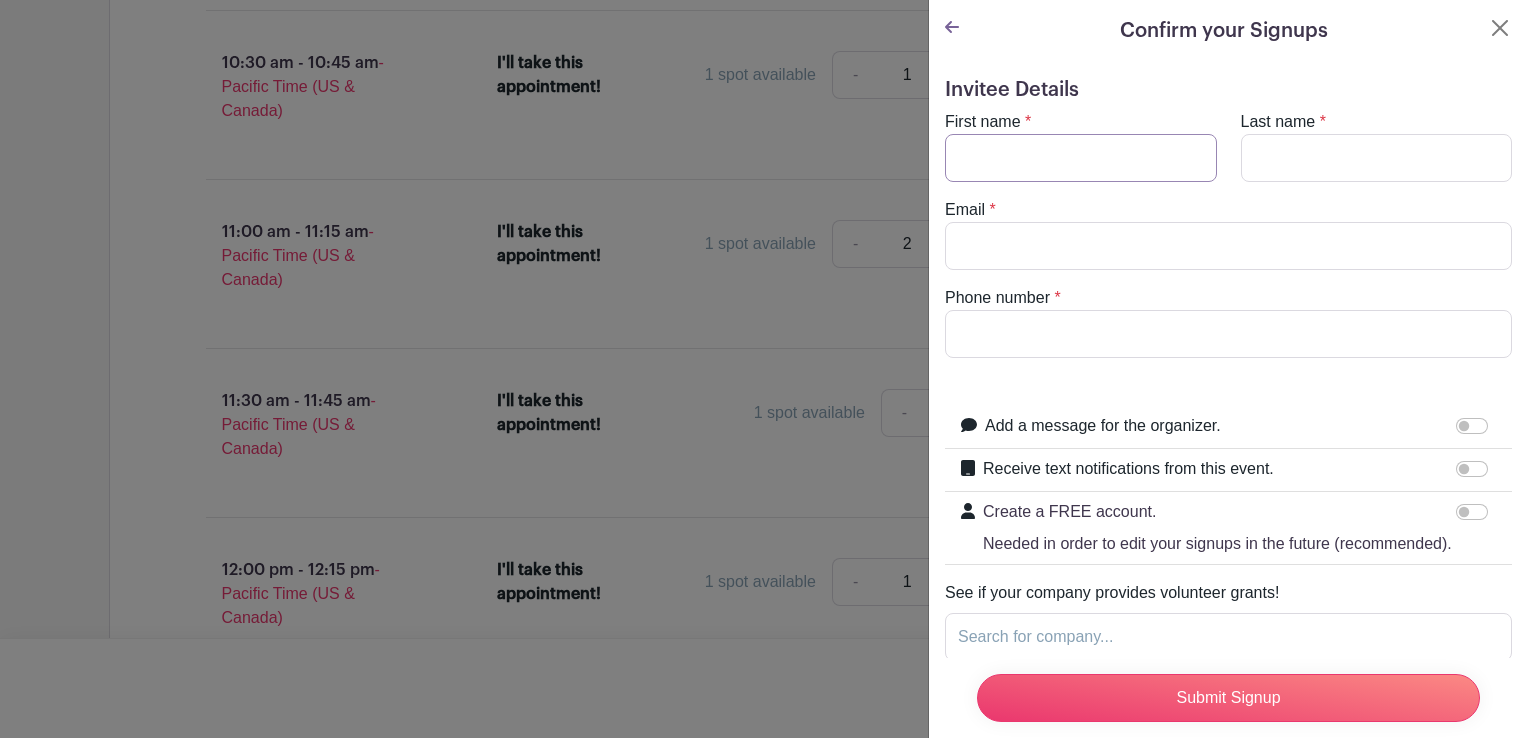 click on "First name" at bounding box center (1081, 158) 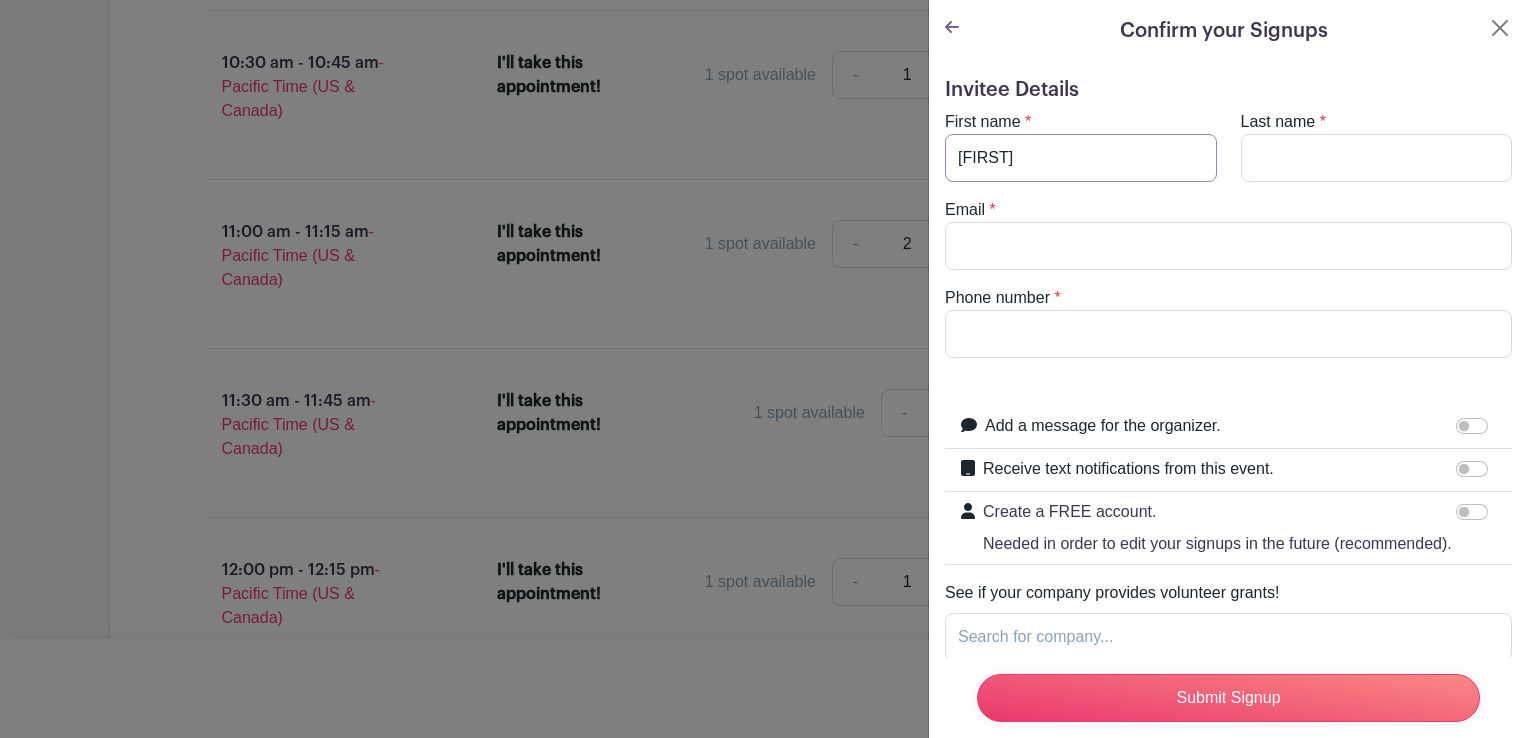 type on "[FIRST]" 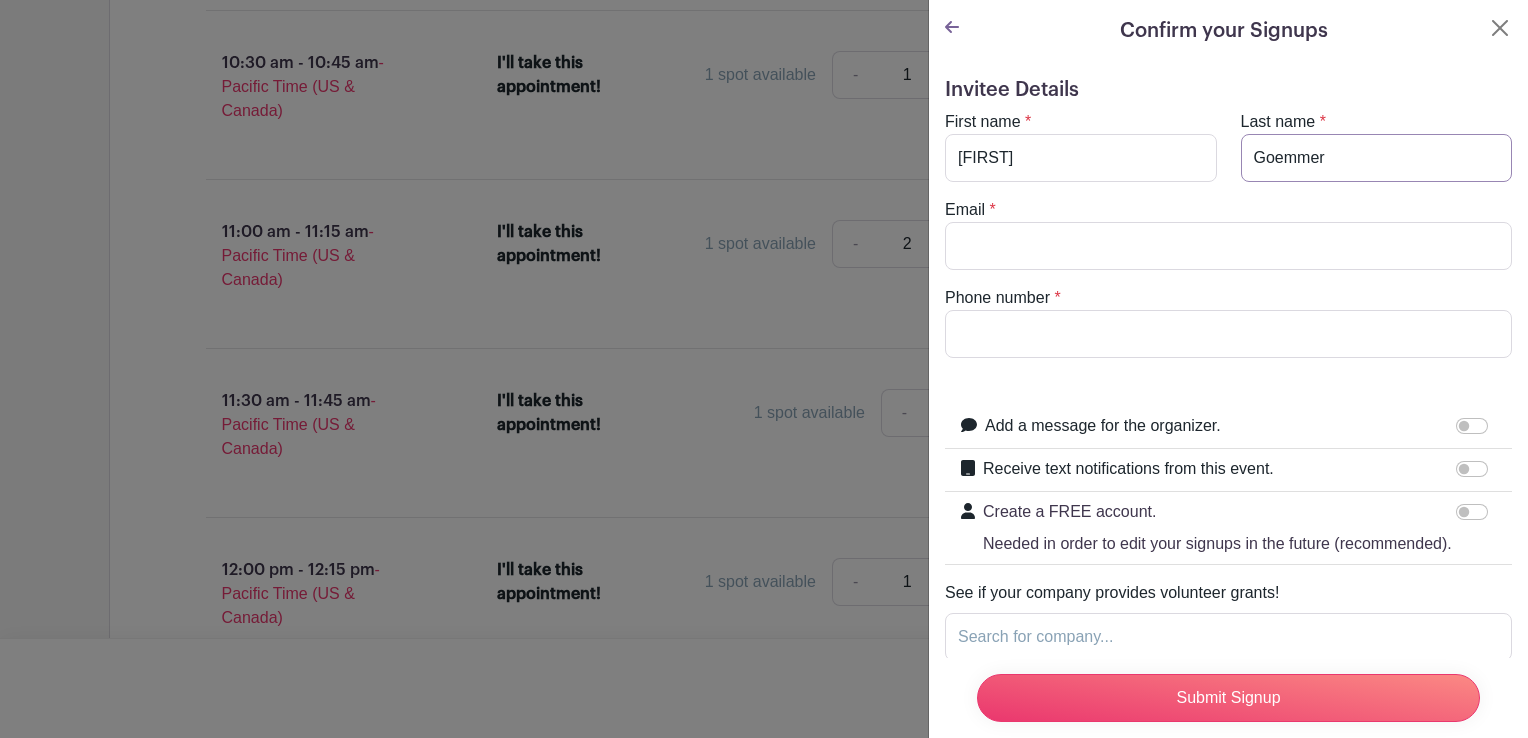 type on "Goemmer" 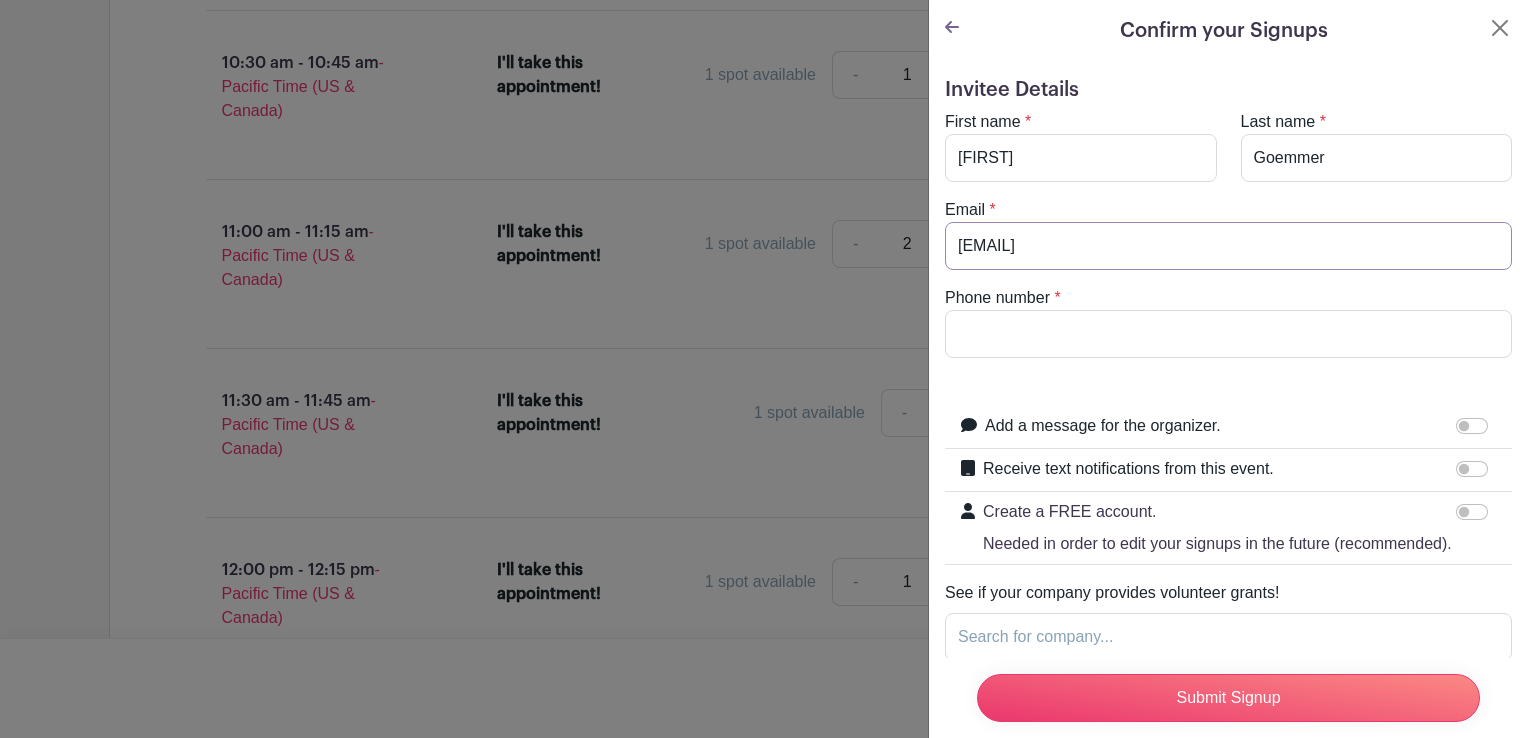 type on "[EMAIL]" 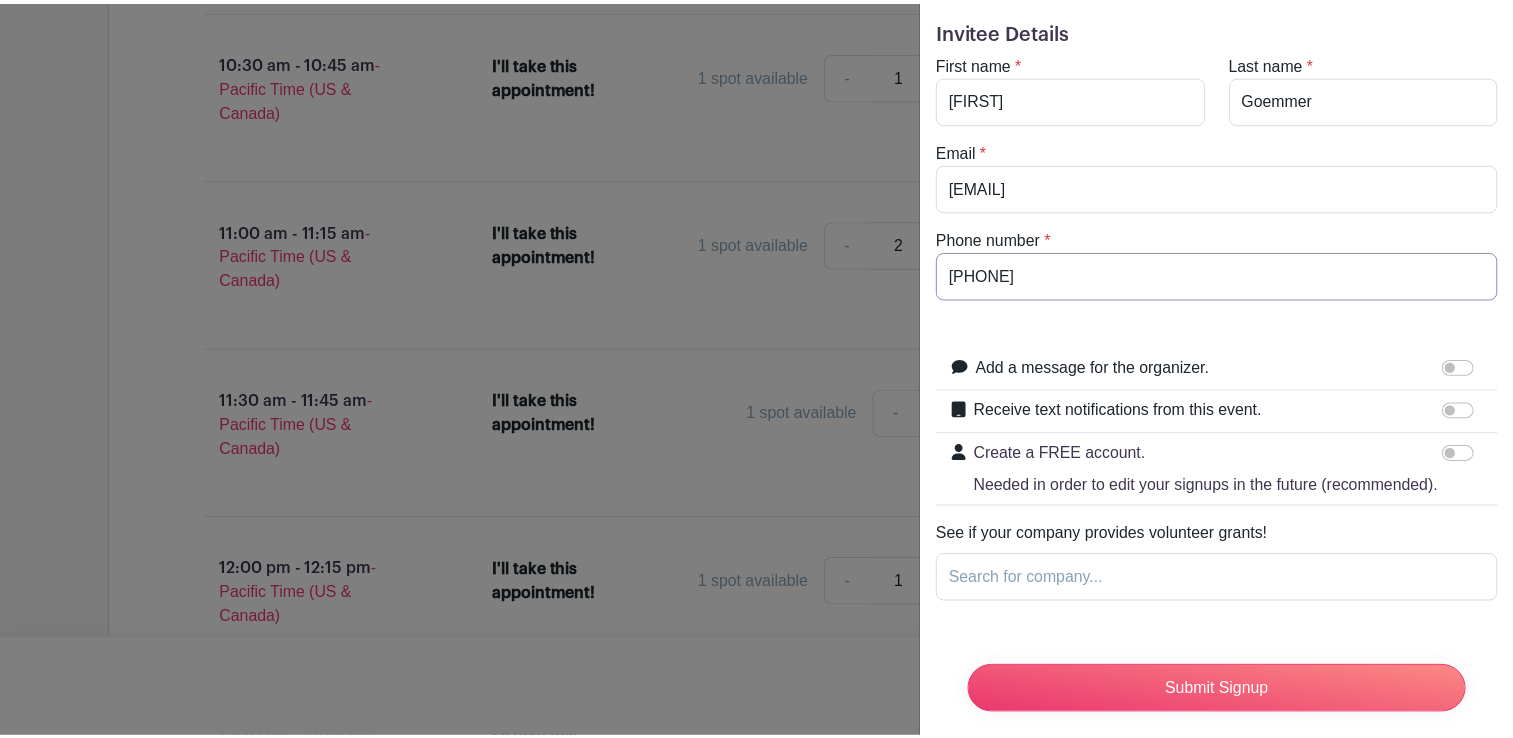scroll, scrollTop: 119, scrollLeft: 0, axis: vertical 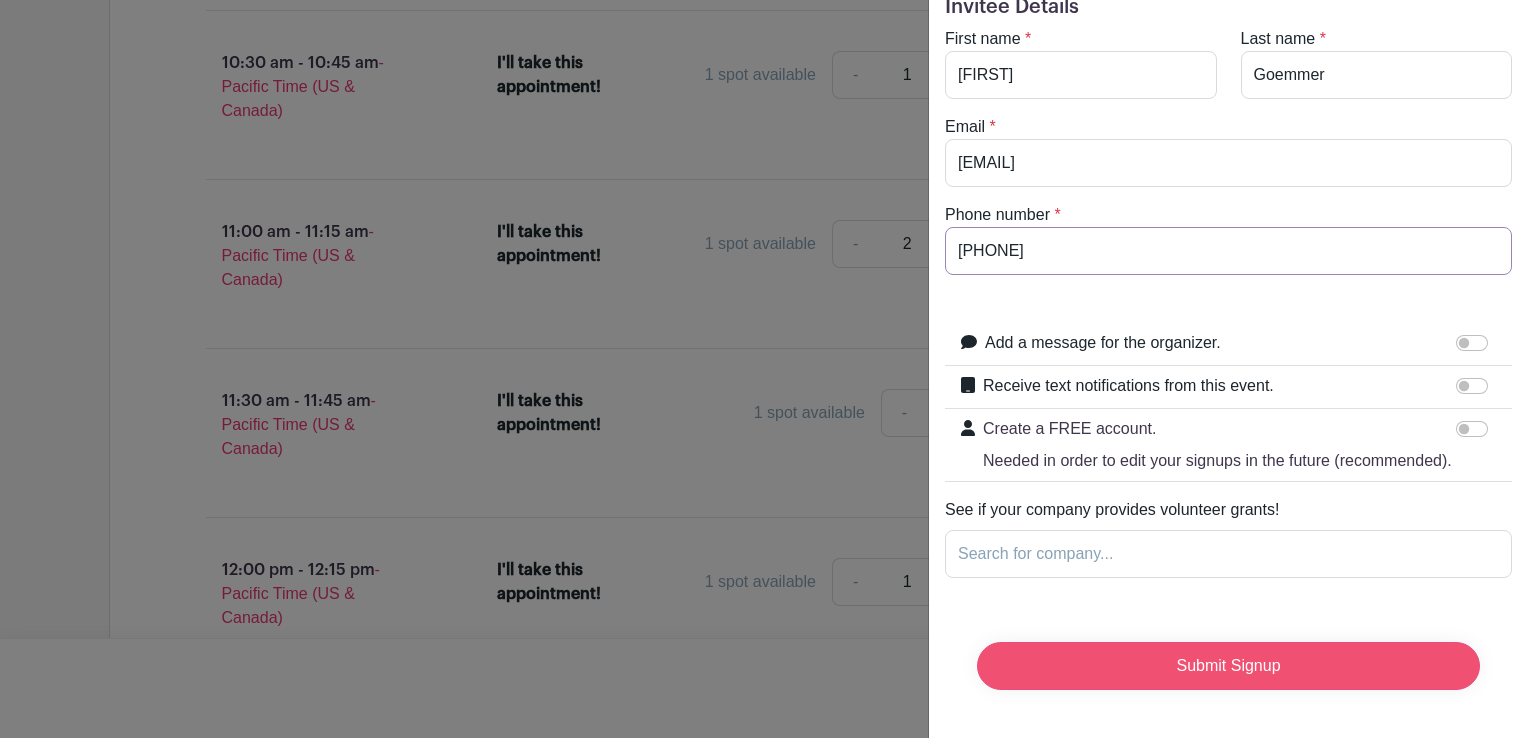 type on "[PHONE]" 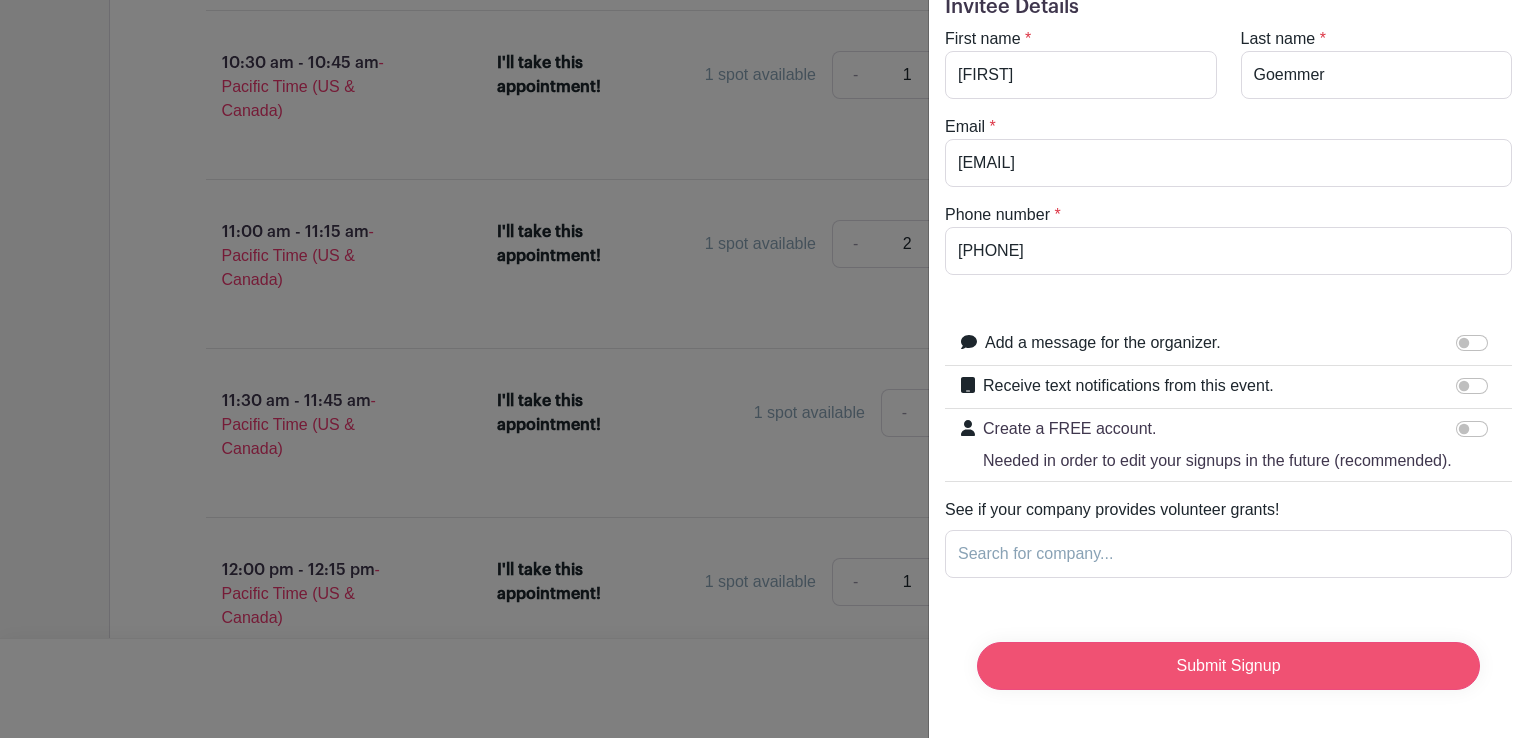 click on "Submit Signup" at bounding box center (1228, 666) 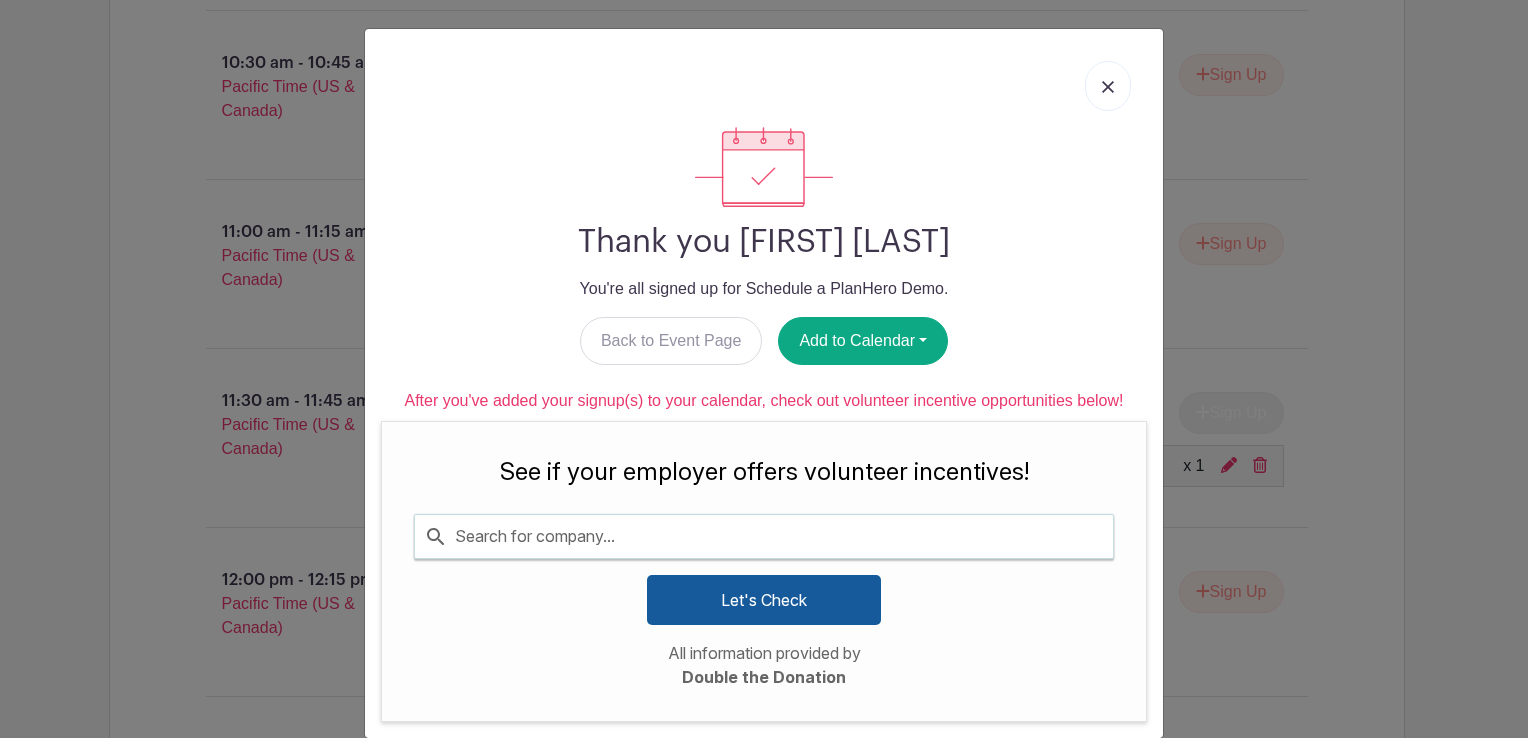 click at bounding box center (1108, 86) 